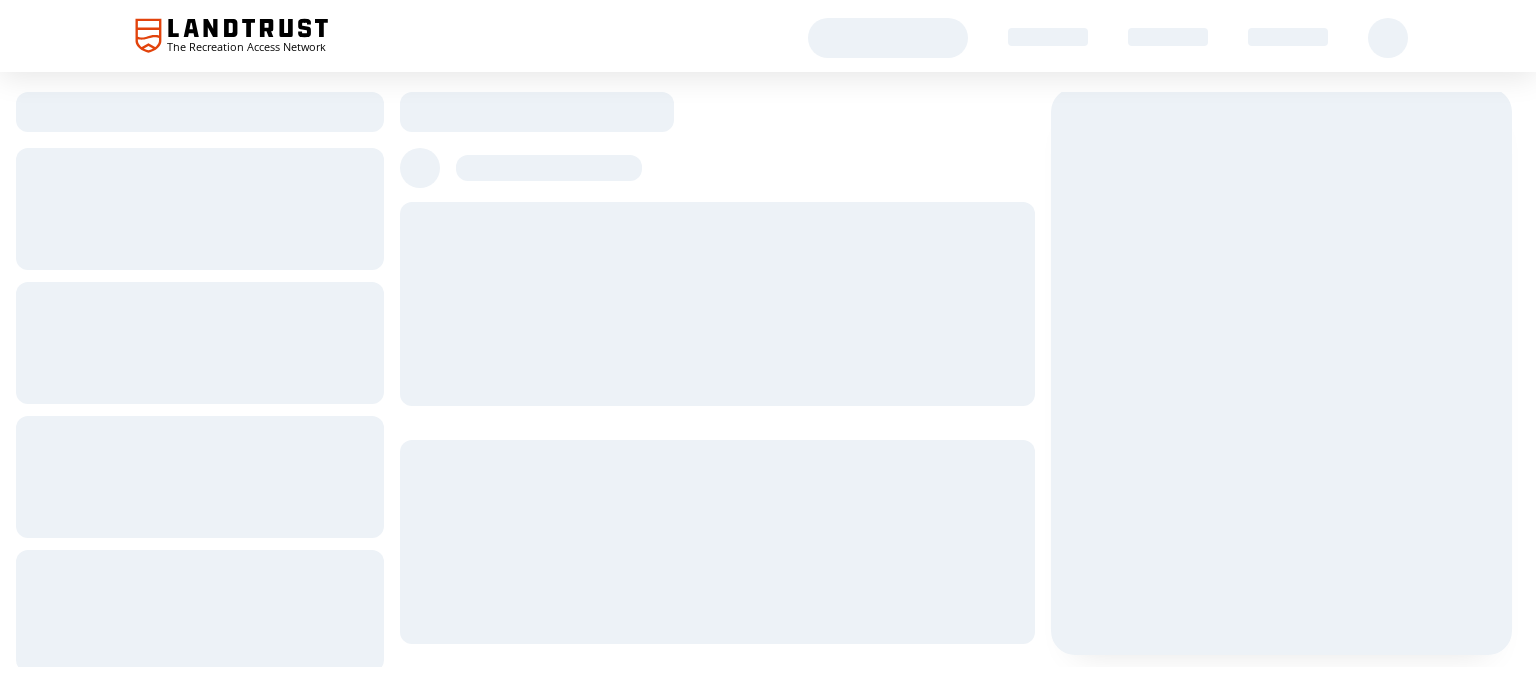 scroll, scrollTop: 0, scrollLeft: 0, axis: both 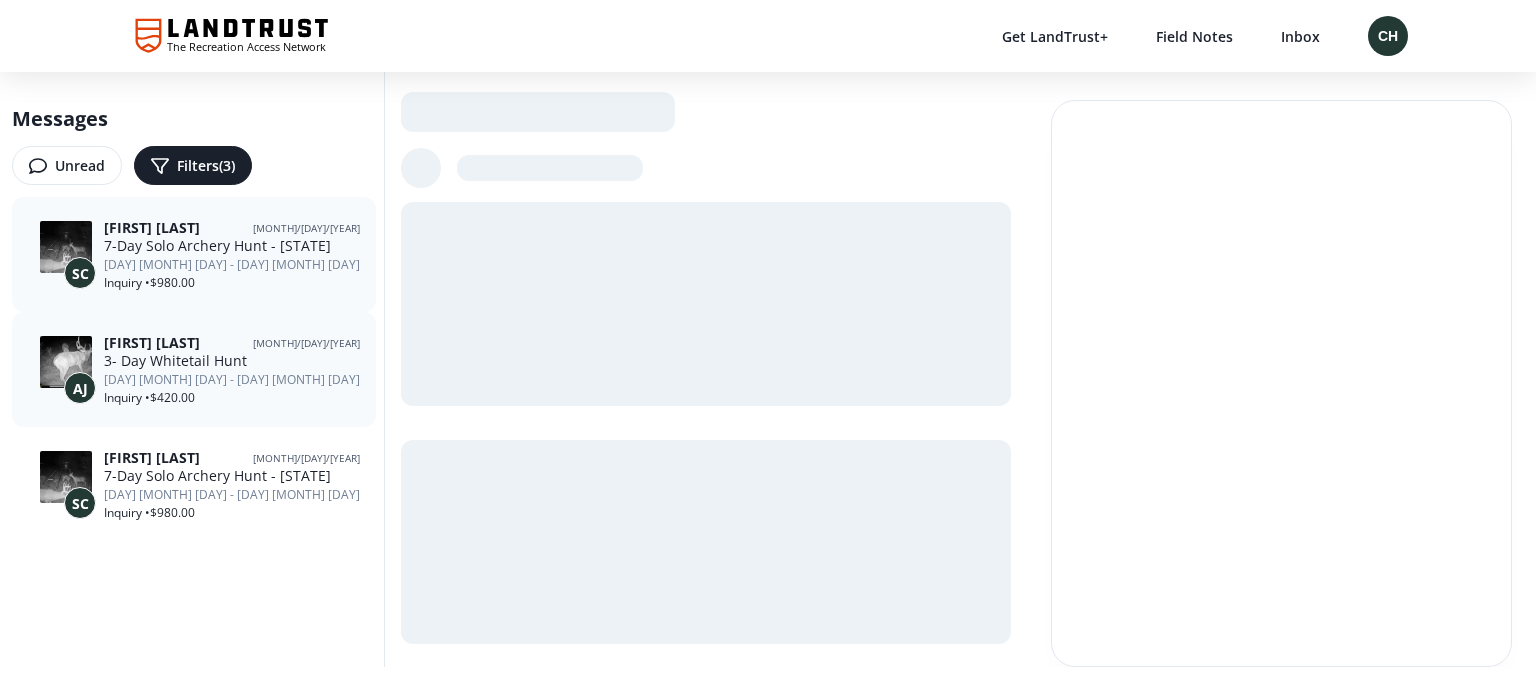 click on "AJ" at bounding box center (80, 388) 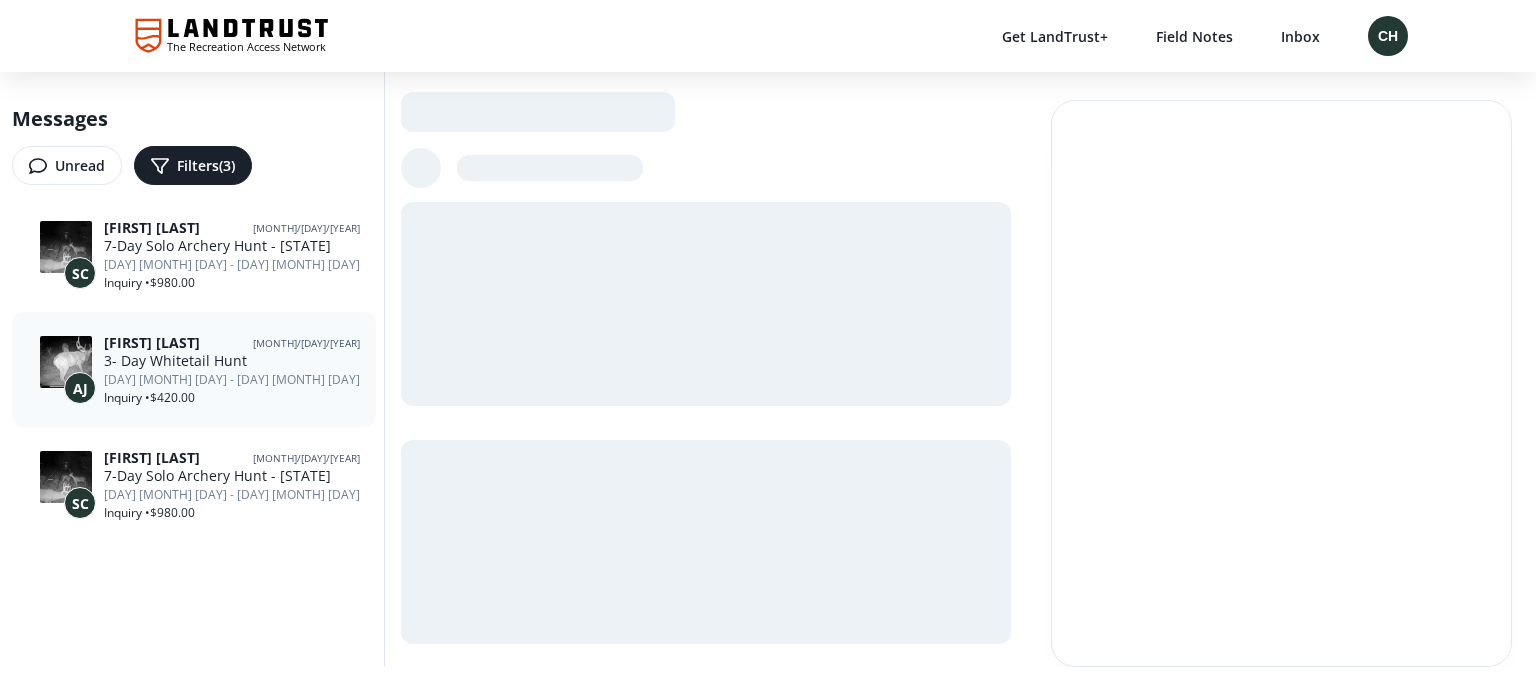 click on "The Recreation Access Network" 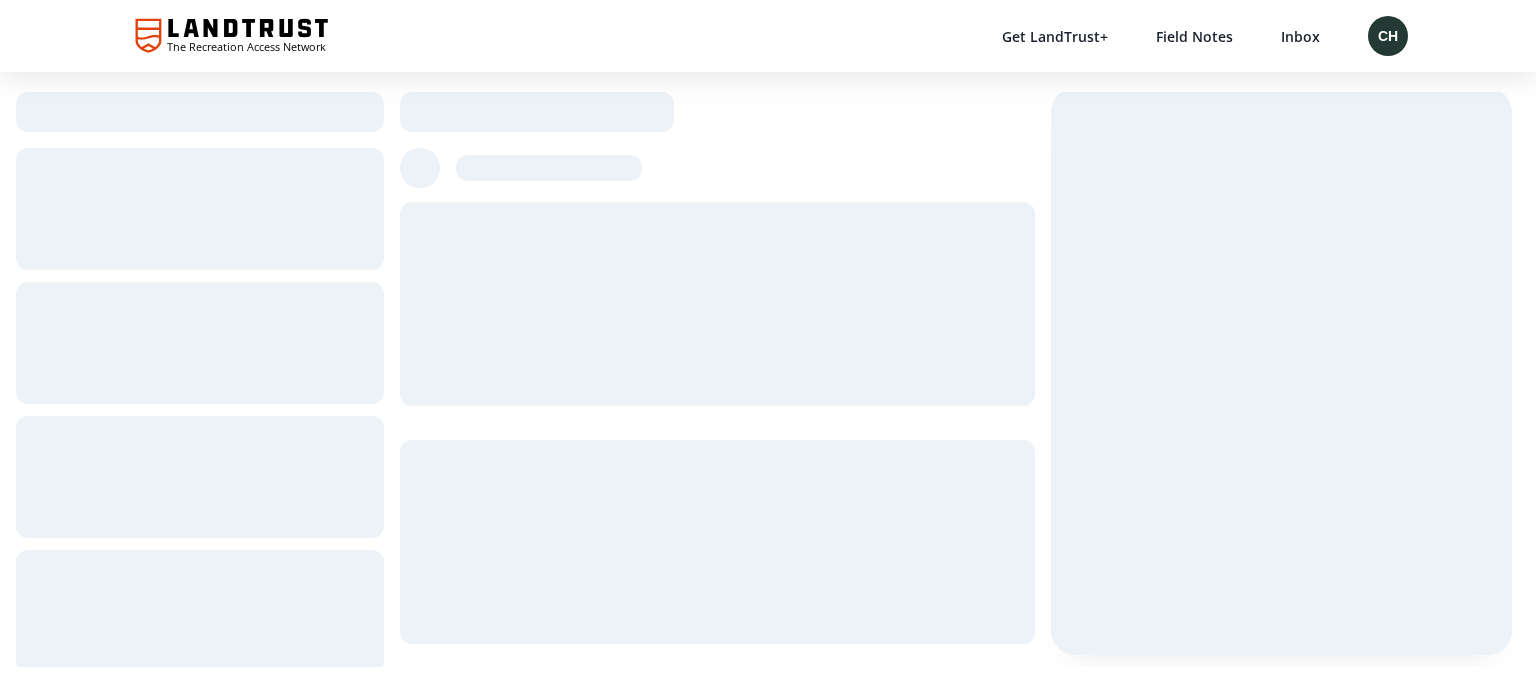 scroll, scrollTop: 0, scrollLeft: 0, axis: both 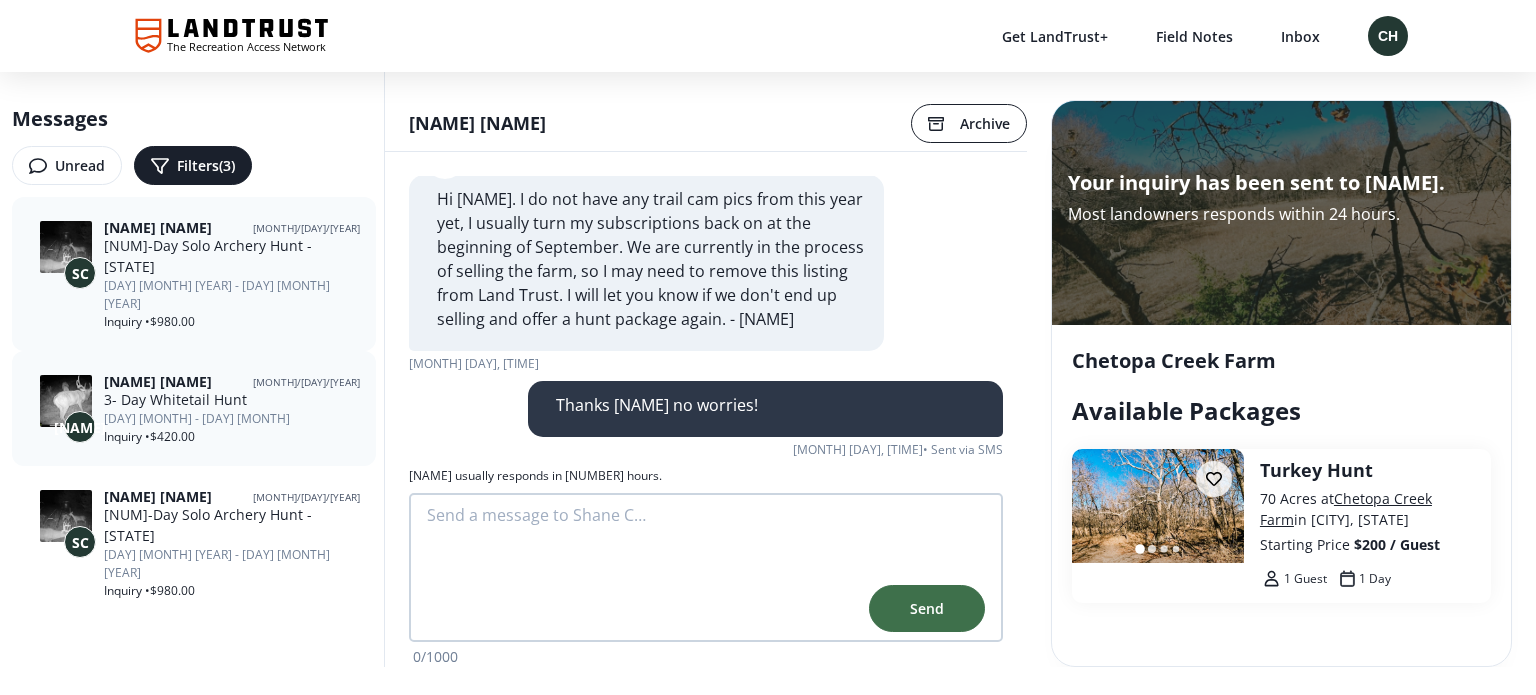 click at bounding box center (66, 401) 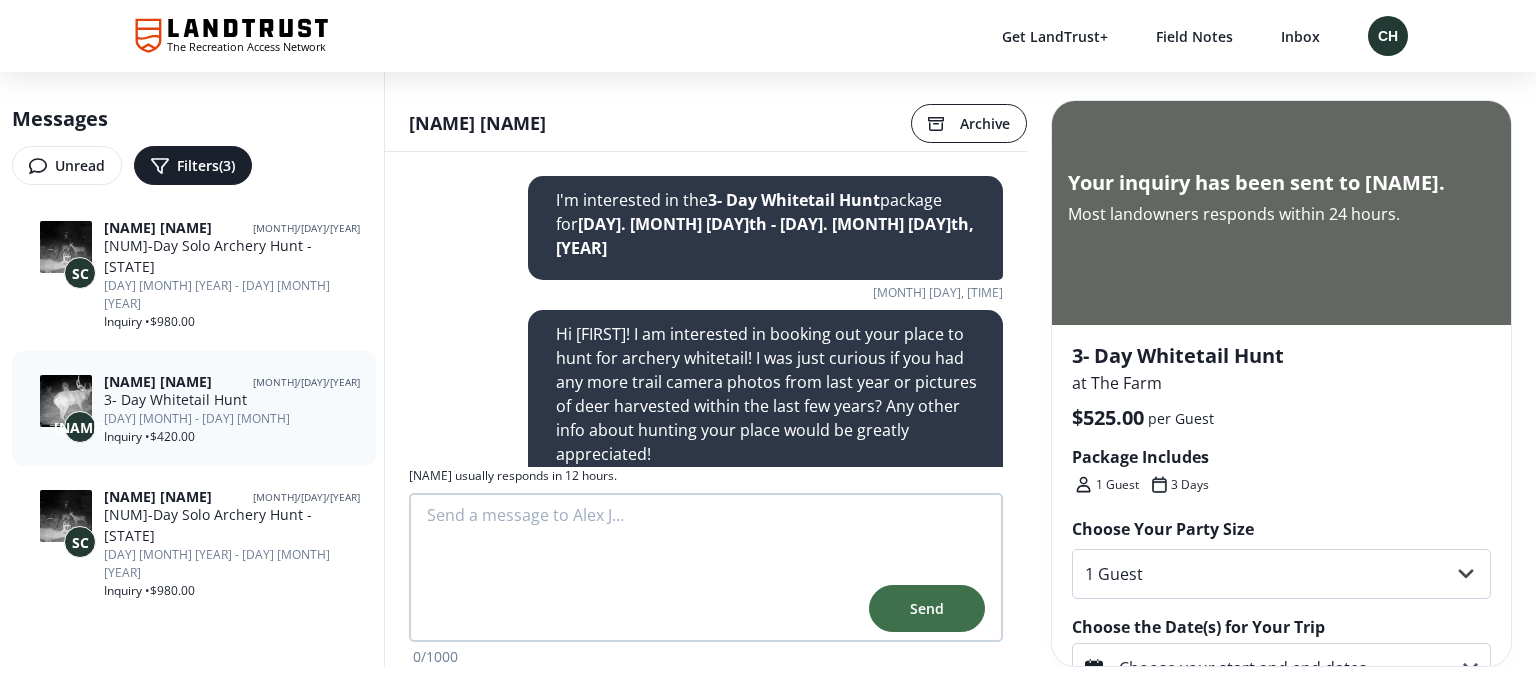 scroll, scrollTop: 5975, scrollLeft: 0, axis: vertical 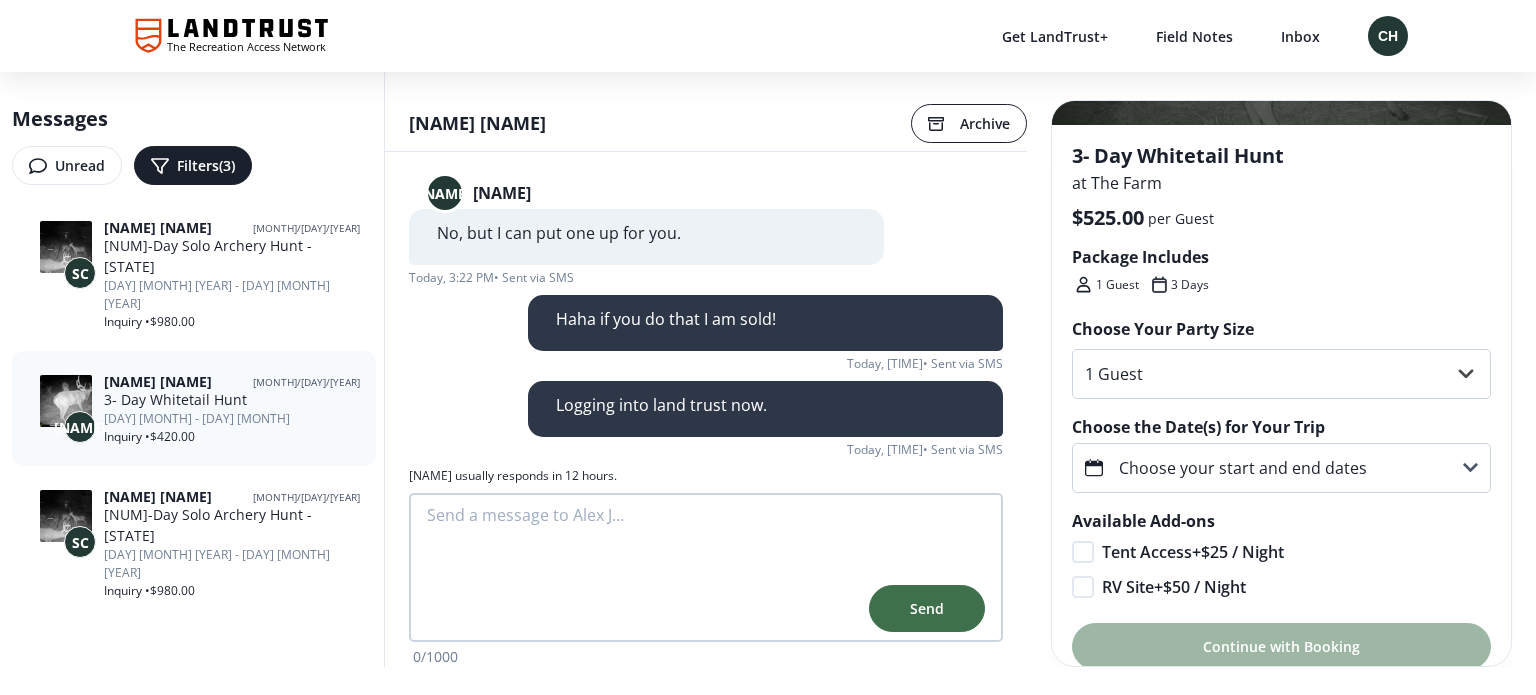 click on "Choose your start and end dates" at bounding box center [1281, 468] 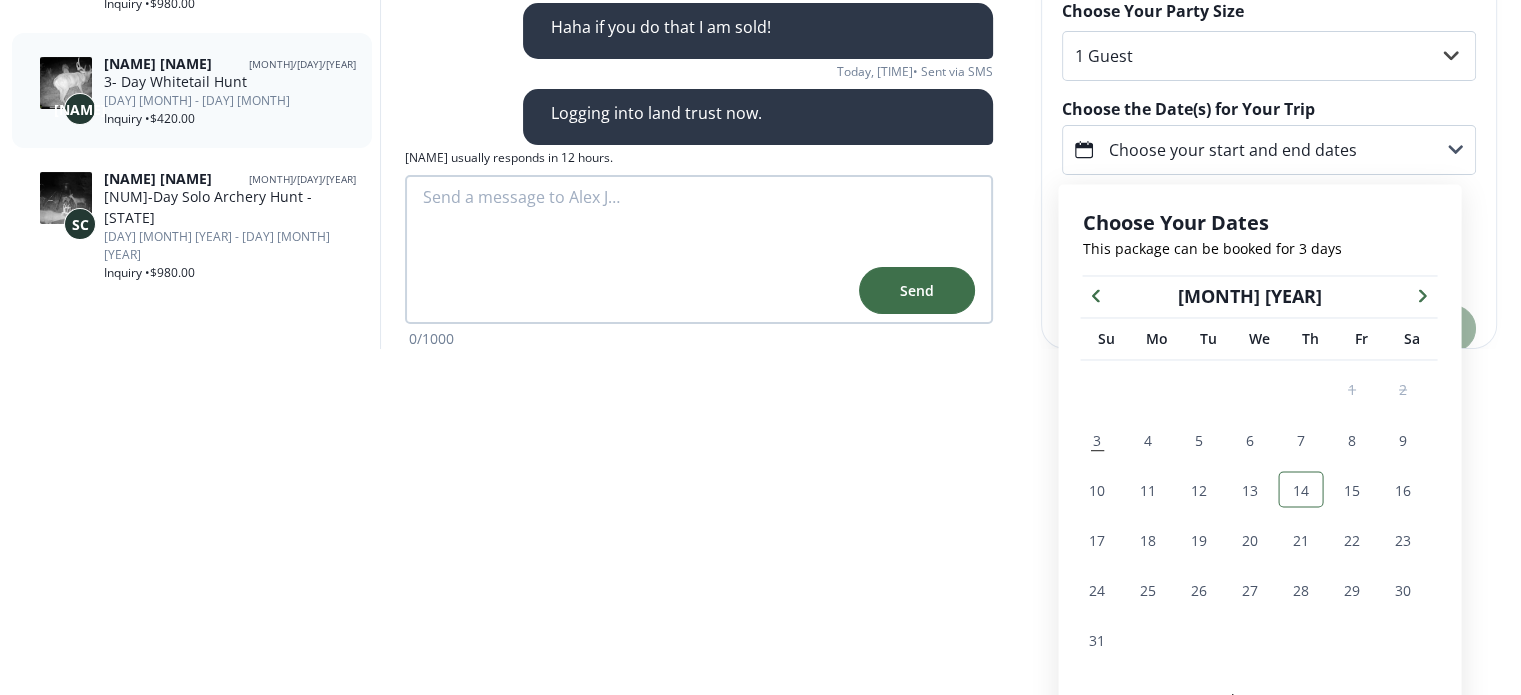 scroll, scrollTop: 352, scrollLeft: 0, axis: vertical 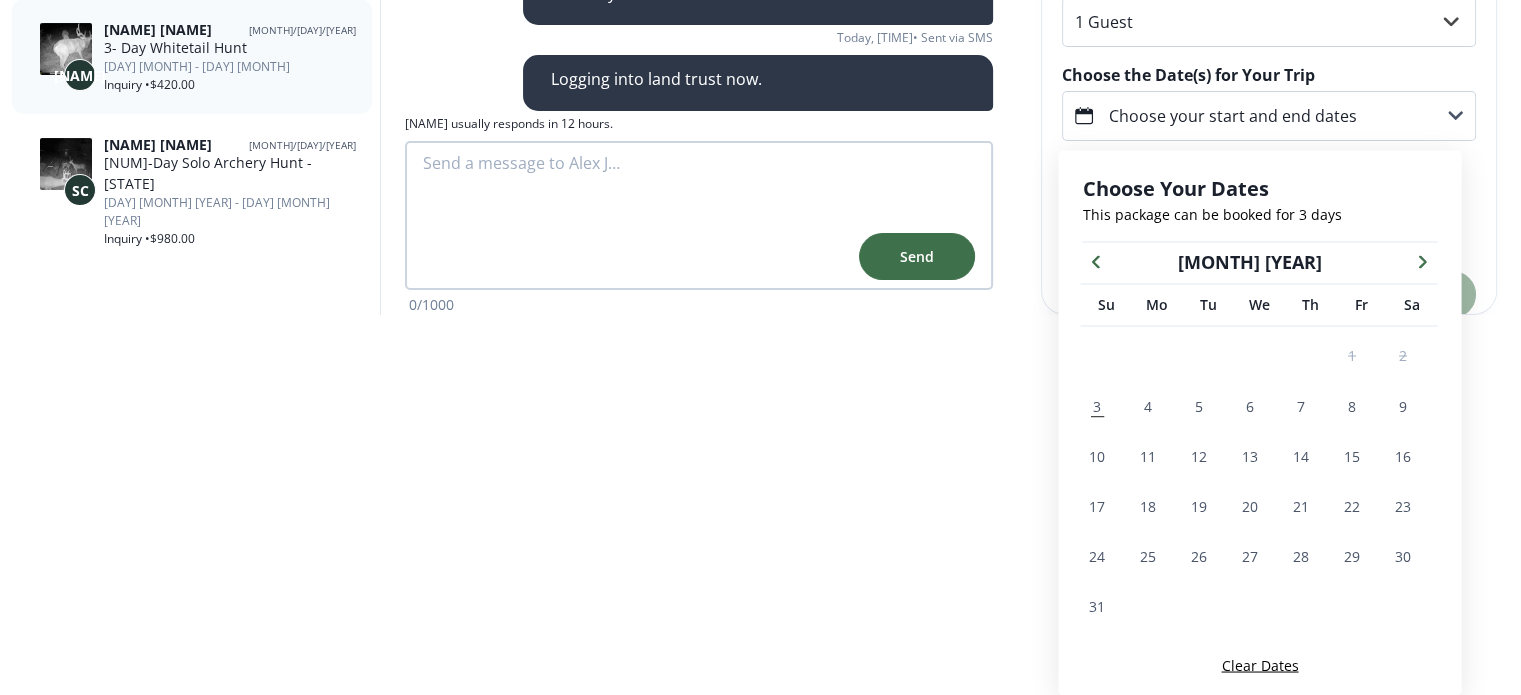 click 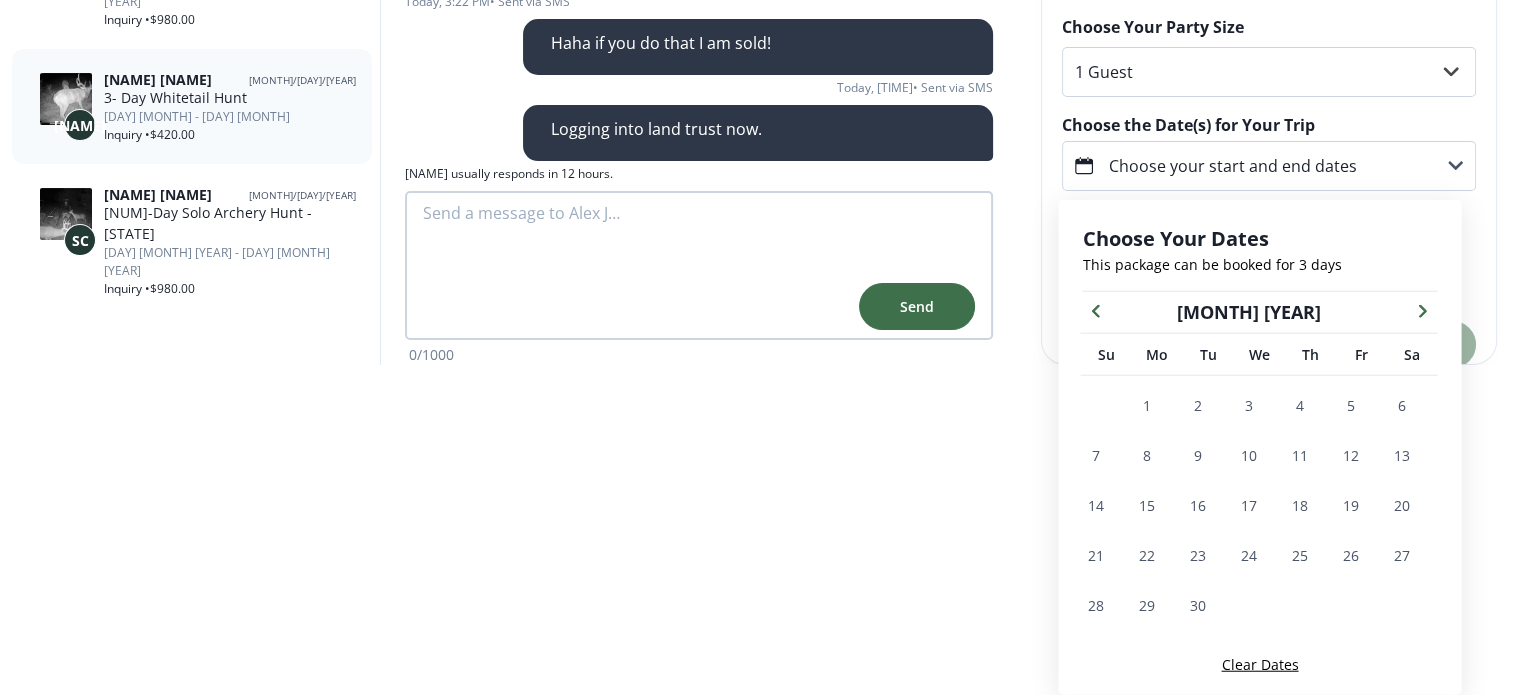scroll, scrollTop: 301, scrollLeft: 0, axis: vertical 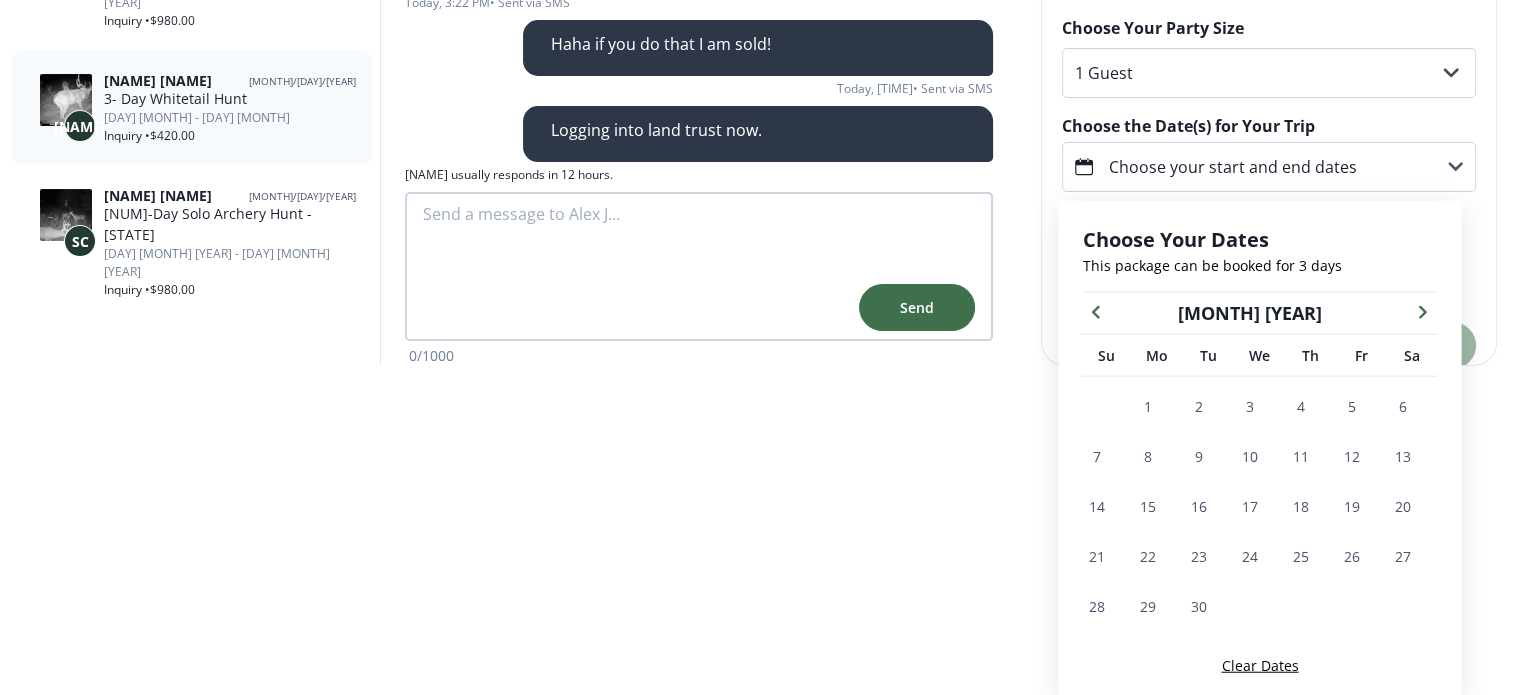 click at bounding box center (1422, 311) 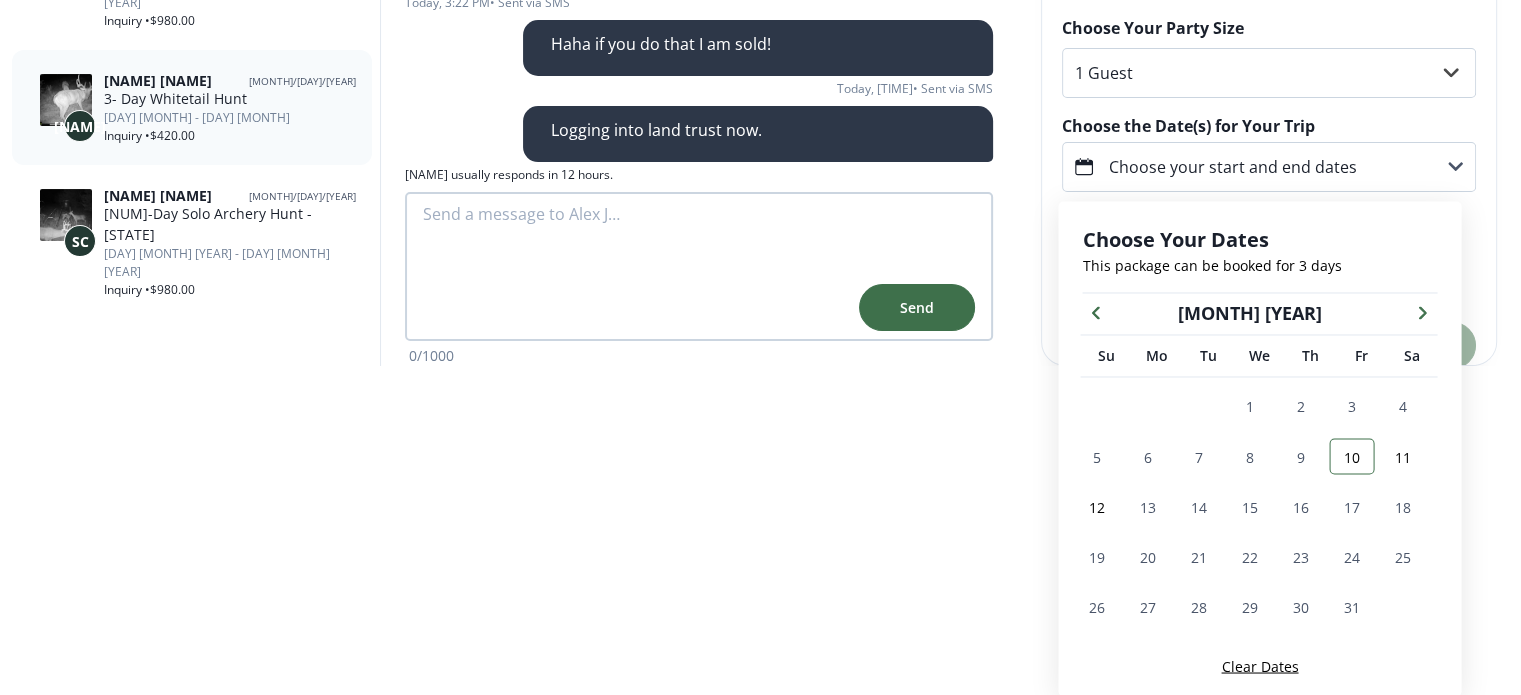 click on "10" at bounding box center [1352, 456] 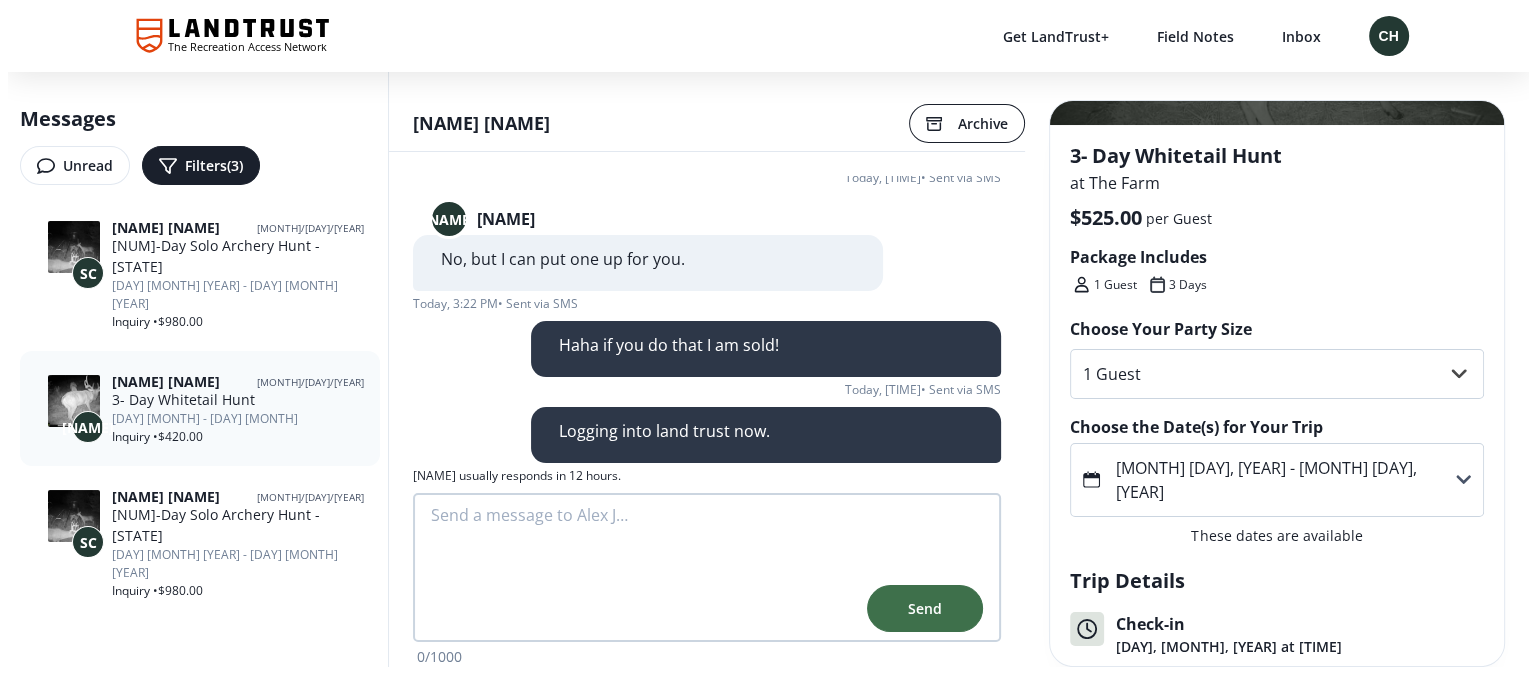 scroll, scrollTop: 0, scrollLeft: 0, axis: both 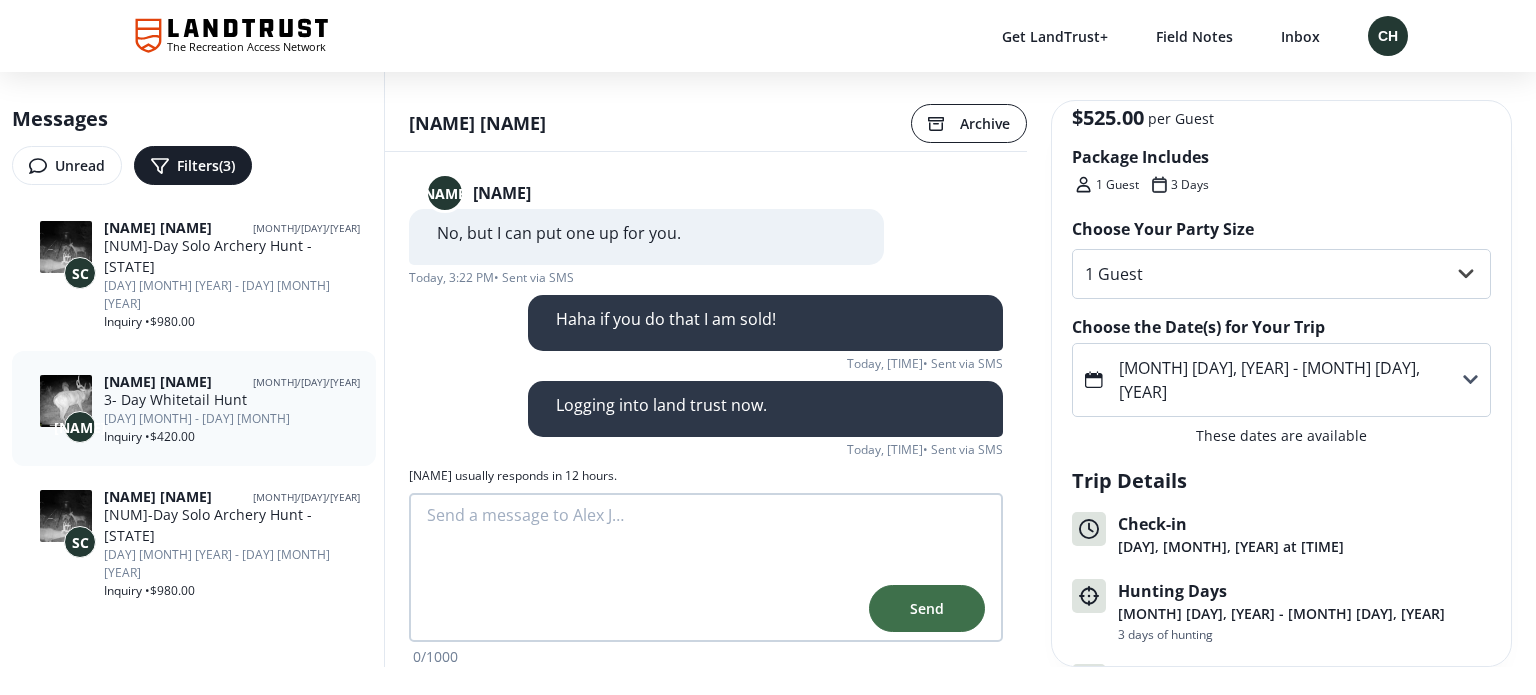 click on "[MONTH] [DAY], [YEAR] - [MONTH] [DAY], [YEAR]" at bounding box center (1281, 380) 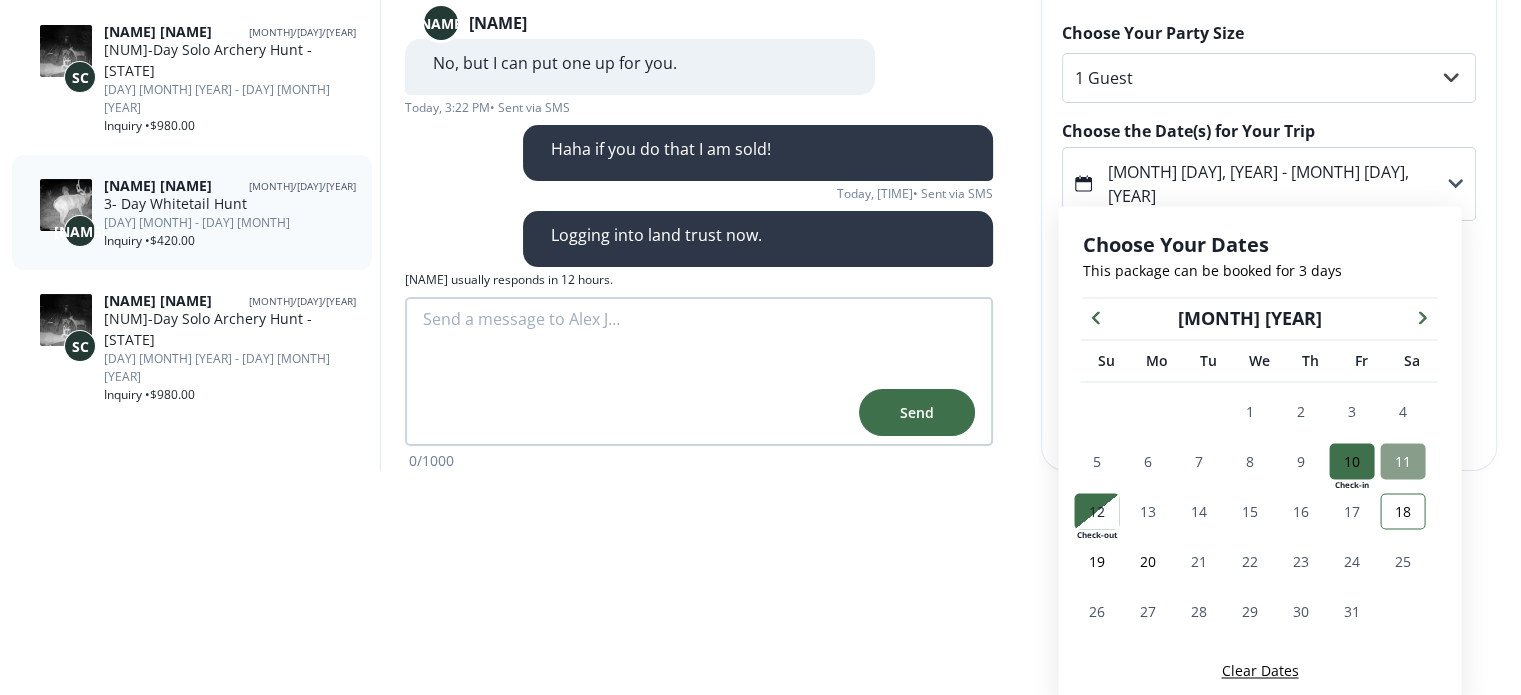 scroll, scrollTop: 201, scrollLeft: 0, axis: vertical 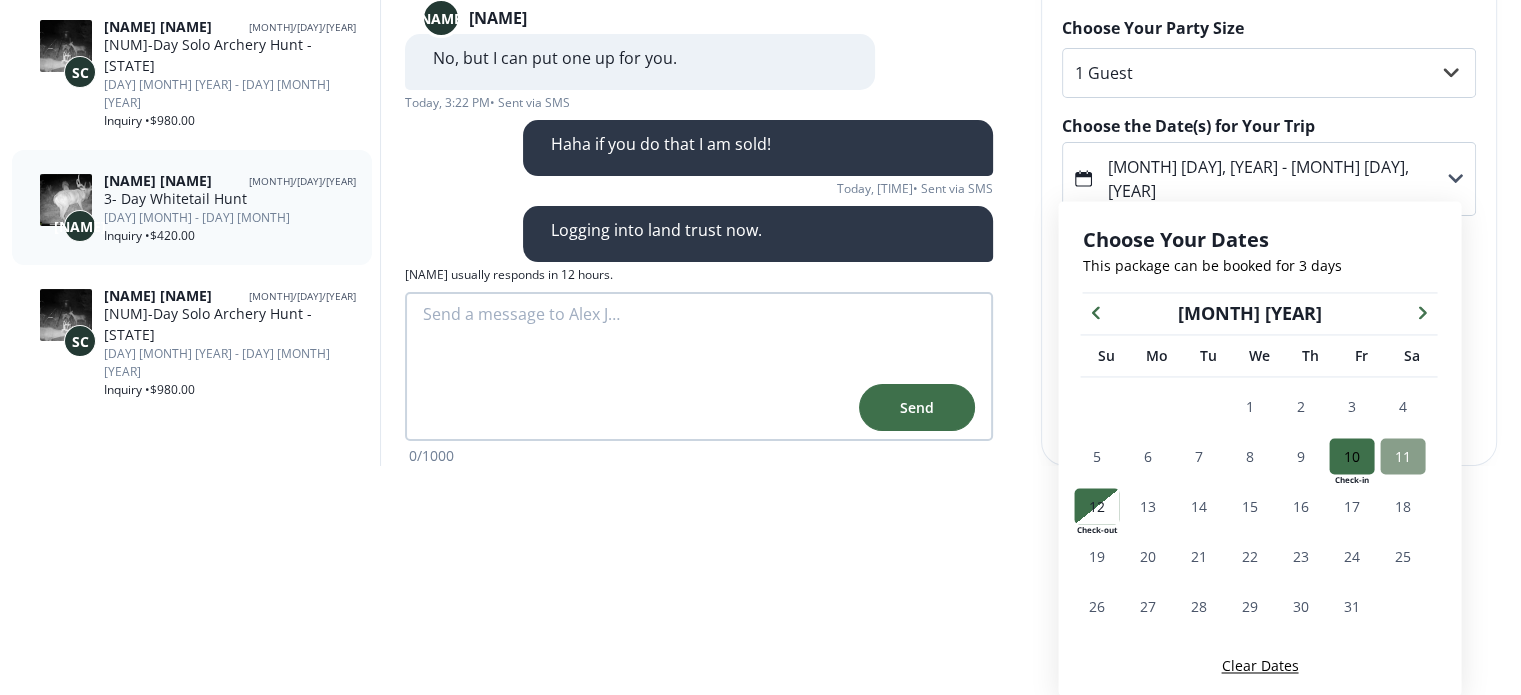 click at bounding box center (1422, 311) 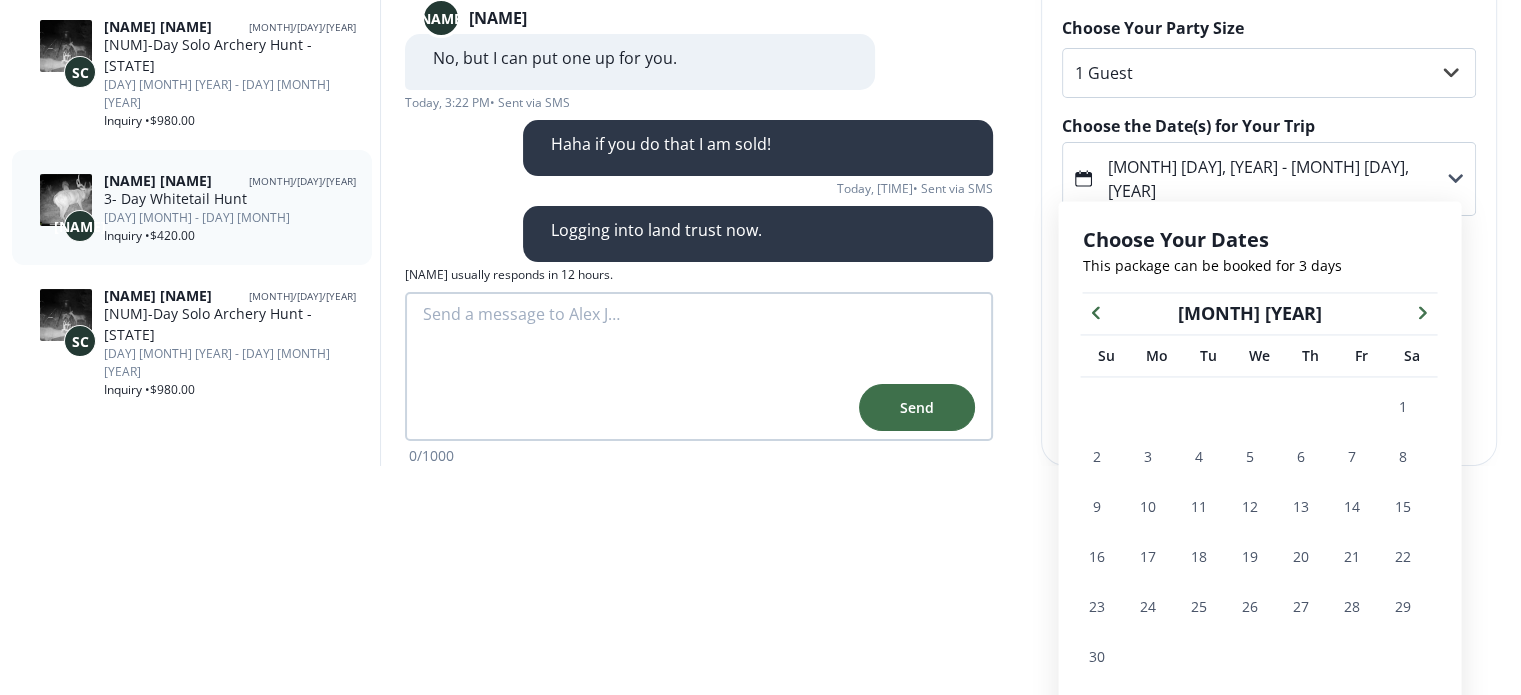 click at bounding box center [1095, 311] 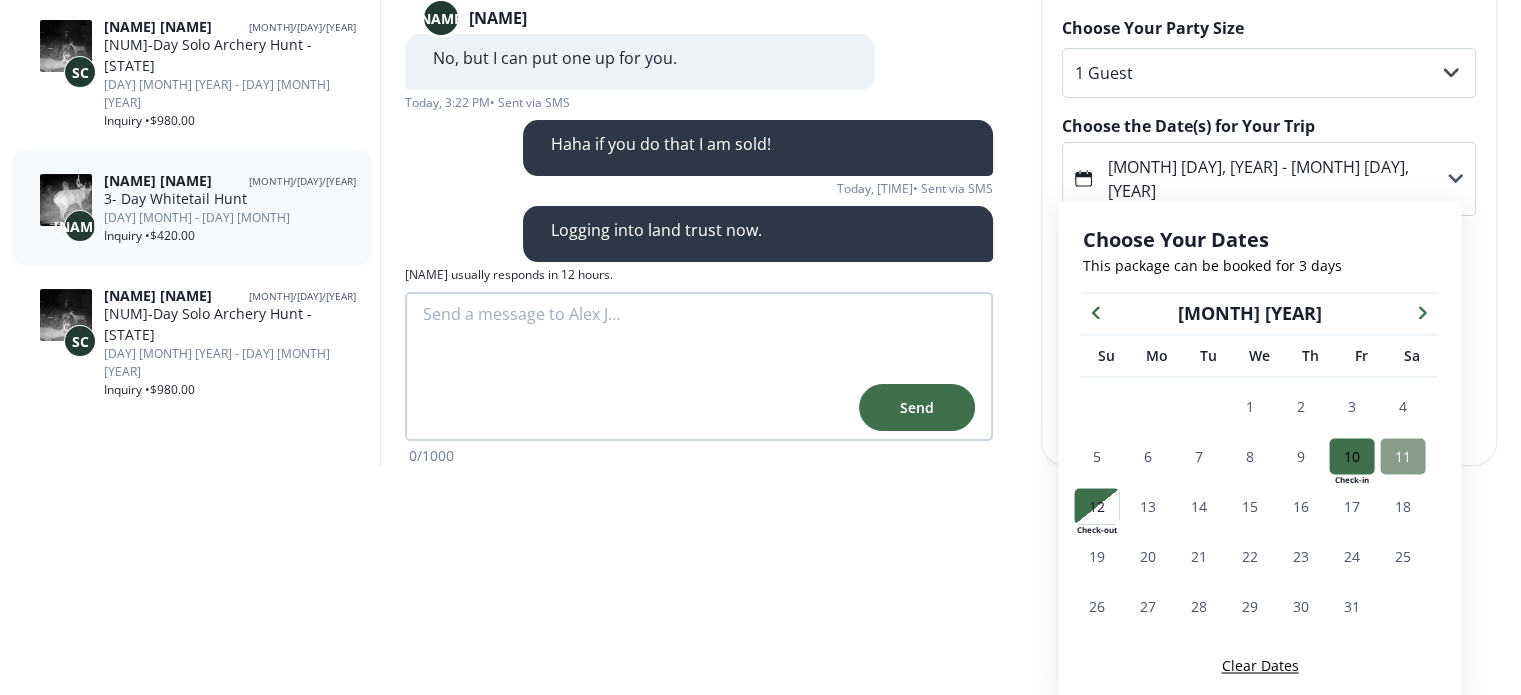 click at bounding box center [1351, 456] 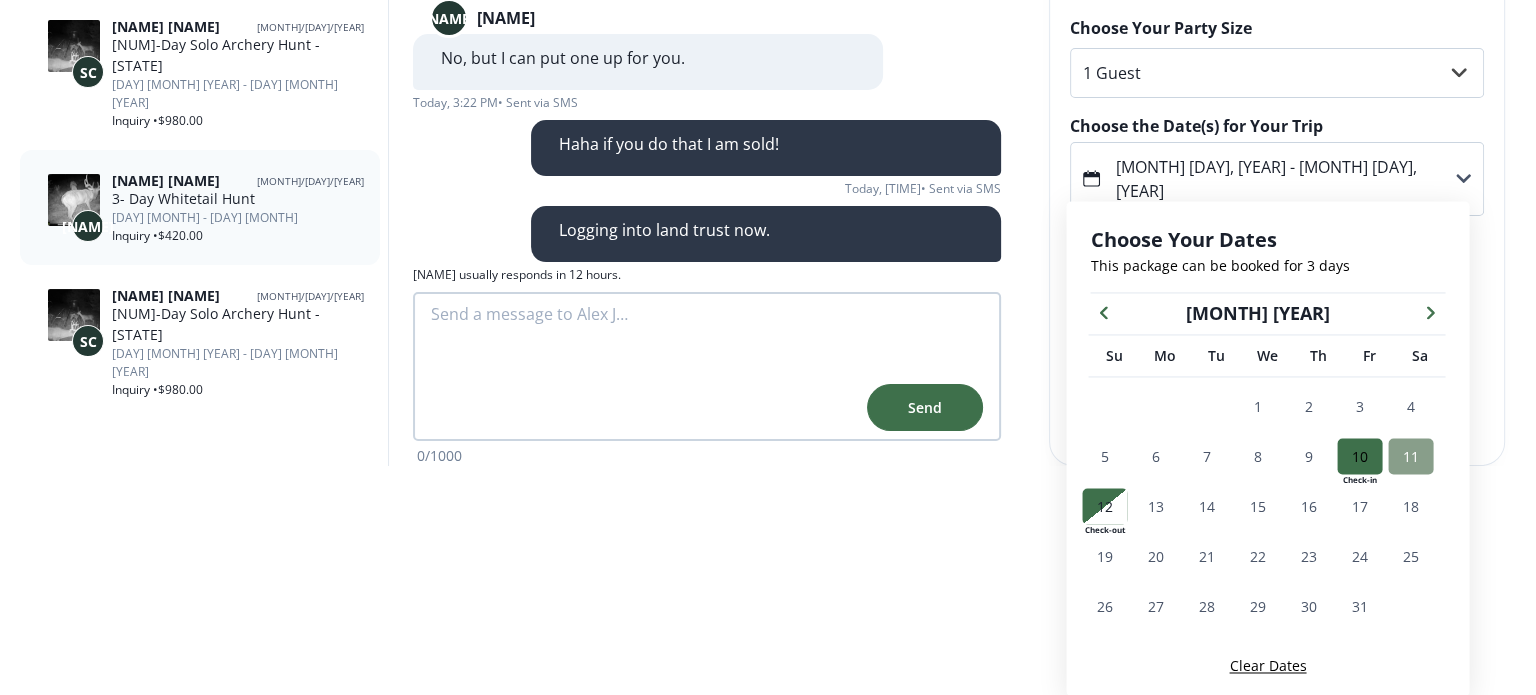 scroll, scrollTop: 0, scrollLeft: 0, axis: both 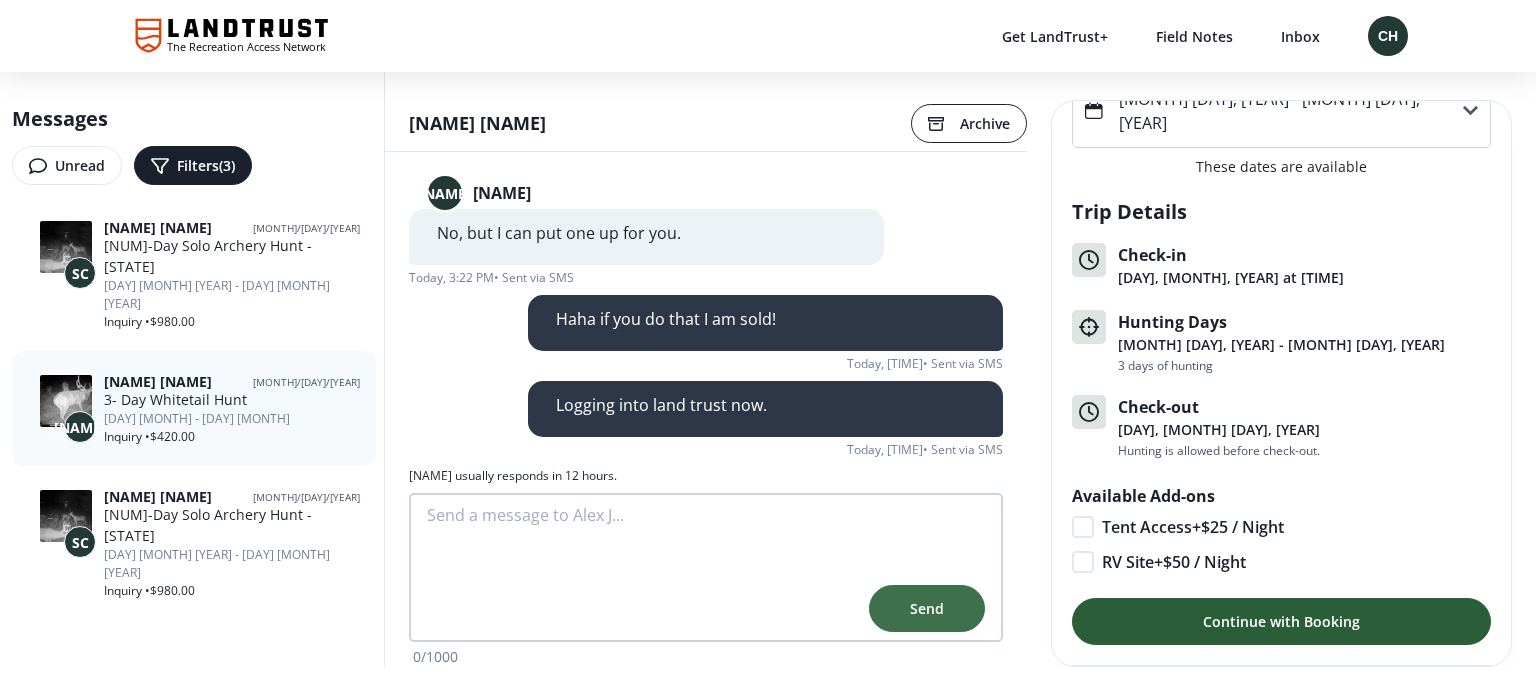 click on "Continue with Booking" at bounding box center [1281, 621] 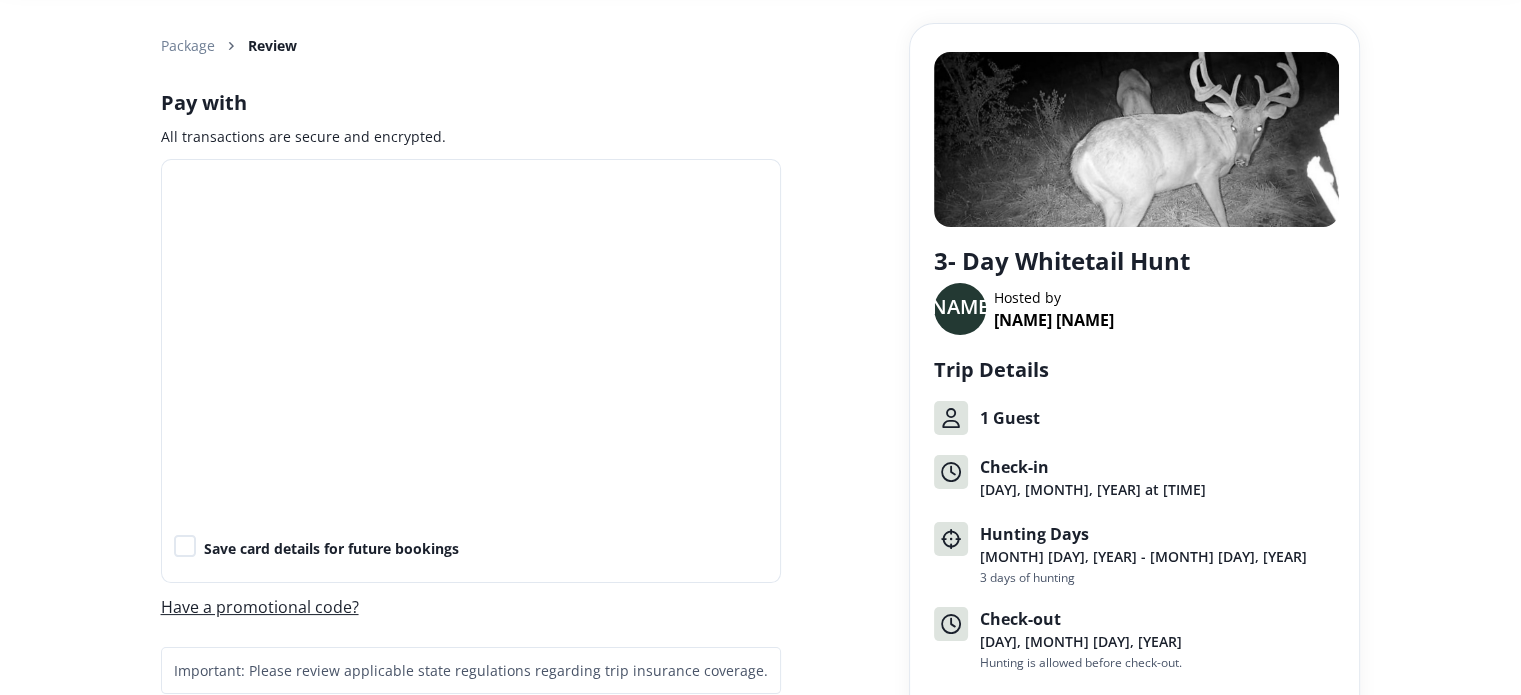 scroll, scrollTop: 100, scrollLeft: 0, axis: vertical 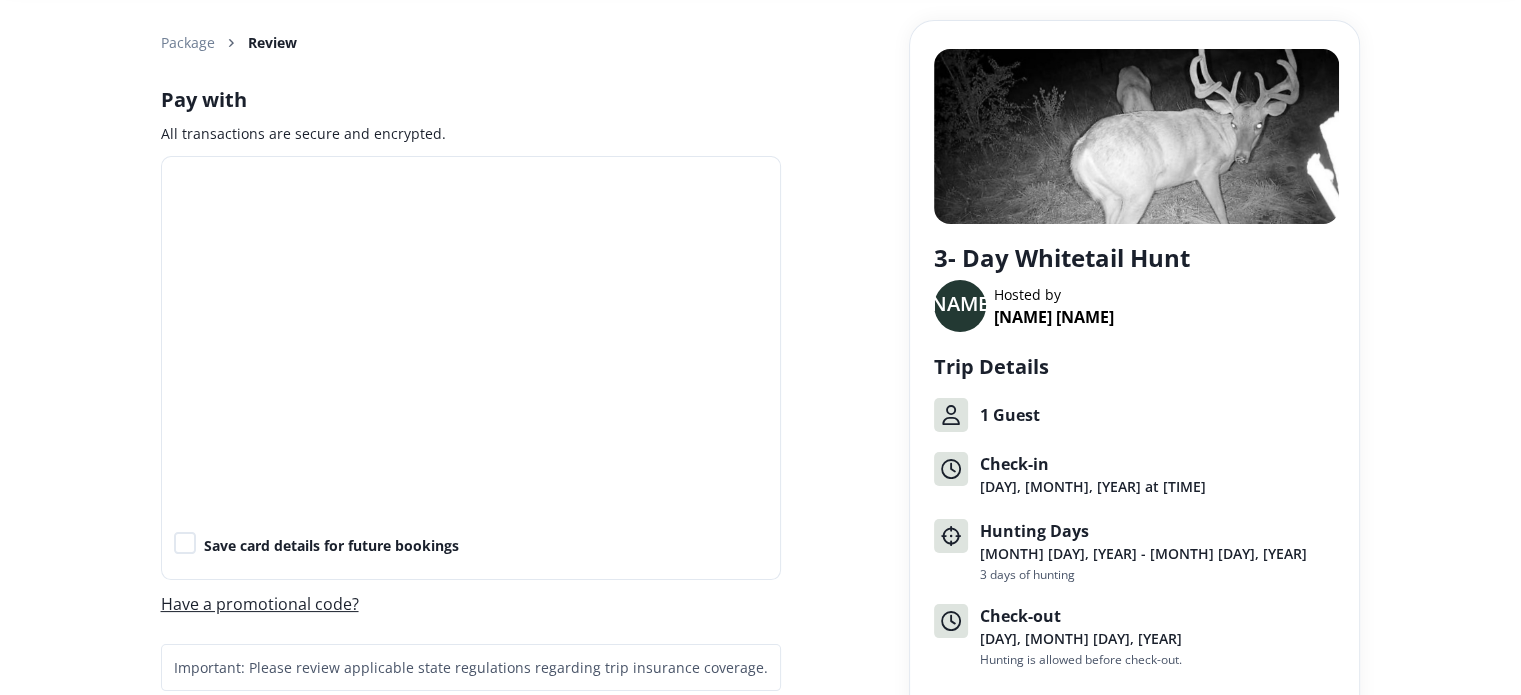 click on "Go to homepage The Recreation Access Network The Recreation Access Network Package Guests & Dates Review 3- Day Whitetail Hunt Upgrade Today To Get Early Access to the newest properties and hunts. Enjoy an early access period and be the first to contact landowners and book newly listed properties before non-LandTrust+ members. Easily find new properties and hunts Be the first to book new properties Lock in the ideal dates for your hunt Learn More Maybe Later [NAME] Hosted by [NAME] Package Review Pay with All transactions are secure and encrypted. Save card details for future bookings Have a promotional code? Important: Please review applicable state regulations regarding trip insurance coverage. Add Trip Insurance If you to cancel your trip, get 100% reimbursed. Adding trip insurance to your booking covers you in the case of a last-minute cancellation due to sickness, injury, weather, or death of yourself, a family member, or a traveling companion. Yes, add trip insurance for [PRICE] [NAME] Hosted by + +" at bounding box center [760, 608] 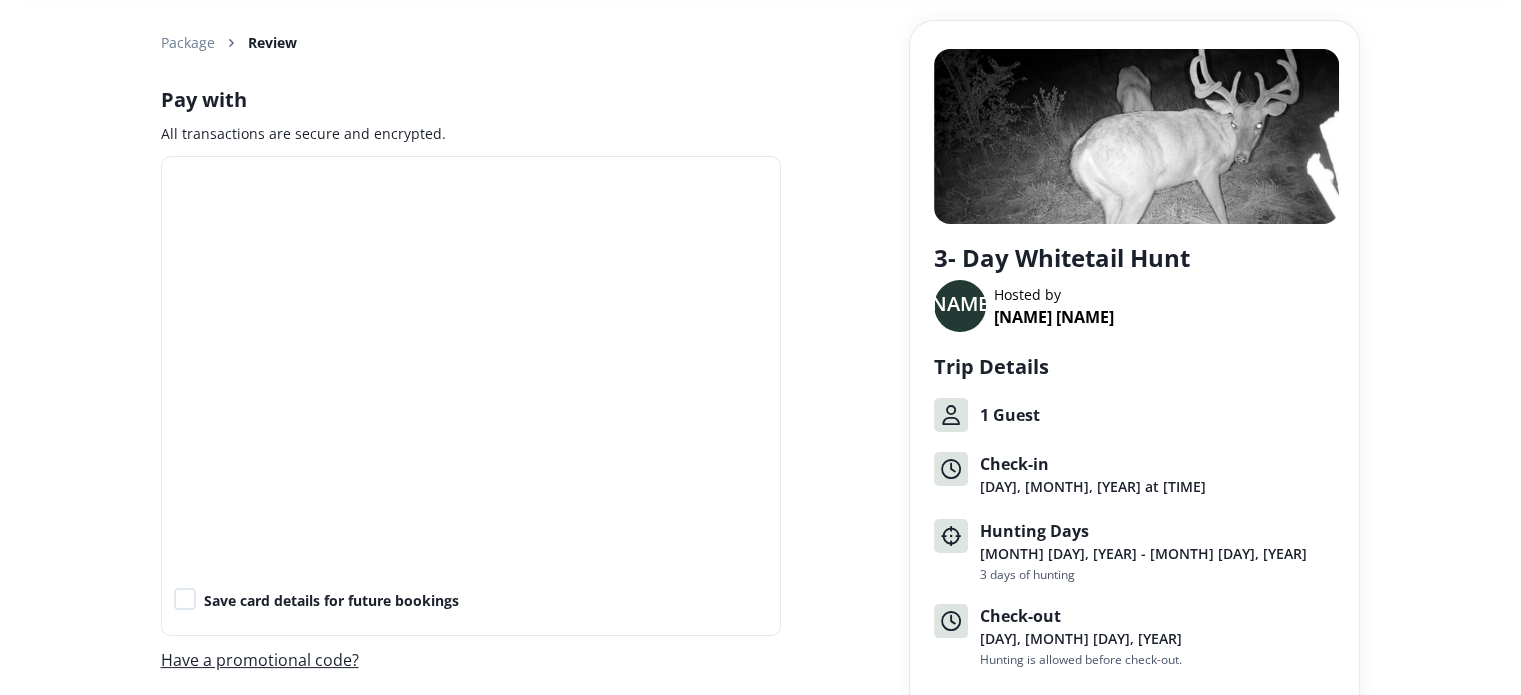 click on "Package Review Pay with All transactions are secure and encrypted. Save card details for future bookings Have a promotional code? Important: Please review applicable state regulations regarding trip insurance coverage. Add Trip Insurance If you have to cancel your trip, get 100% reimbursed. Adding trip insurance to your booking covers you in the case of a last-minute cancellation due to sickness, injury, weather, or death of yourself, a family member, or a traveling companion. Yes, add trip insurance for [PRICE] View Complete Plan Details The plan cost includes the travel insurance premium and assistance services fee. Travel insurance coverages are underwritten by: Generali U.S. Branch, New York, NY; NAIC # 11231, for the operating name used in certain states, and other important information about the Travel Insurance & Assistance Services Plan, please see Important Disclosures. No, I'd rather take the risk and decline trip insurance Send Booking Request" at bounding box center (525, 662) 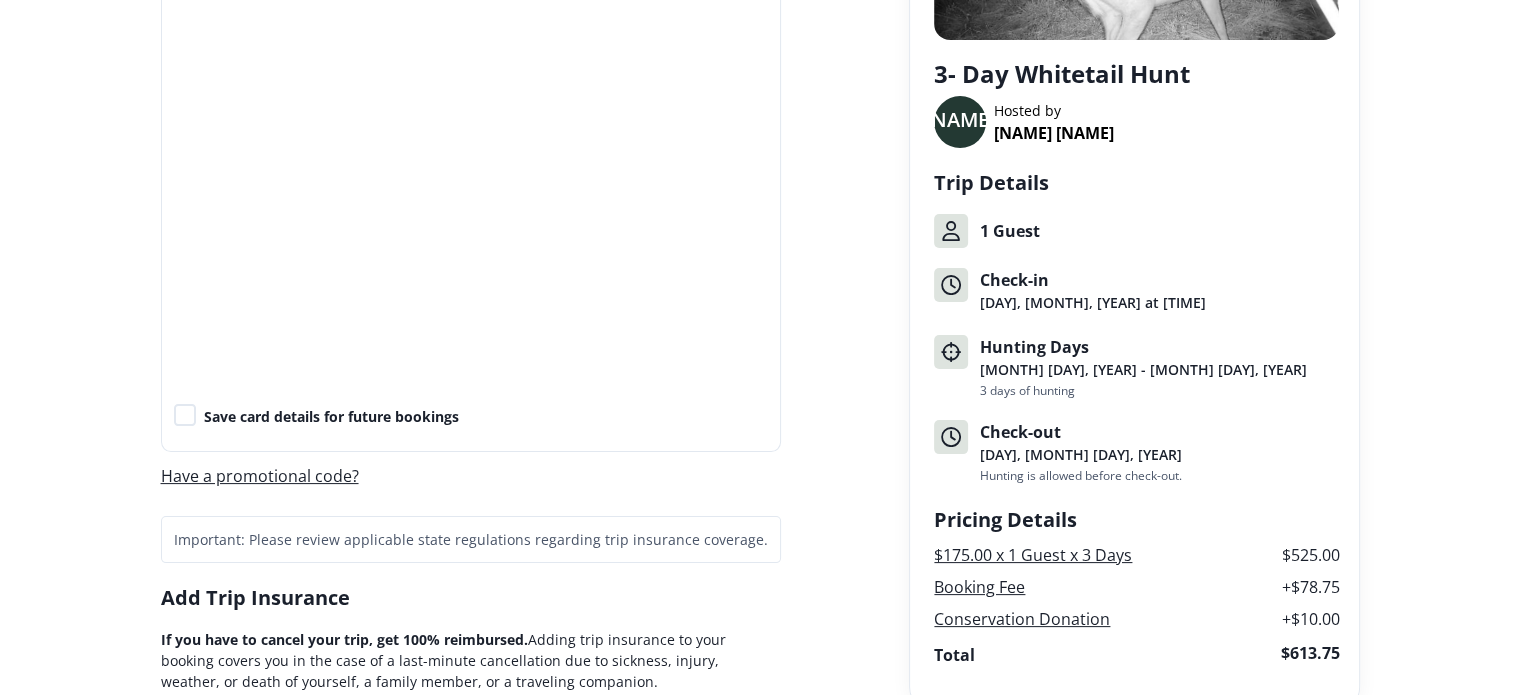 scroll, scrollTop: 300, scrollLeft: 0, axis: vertical 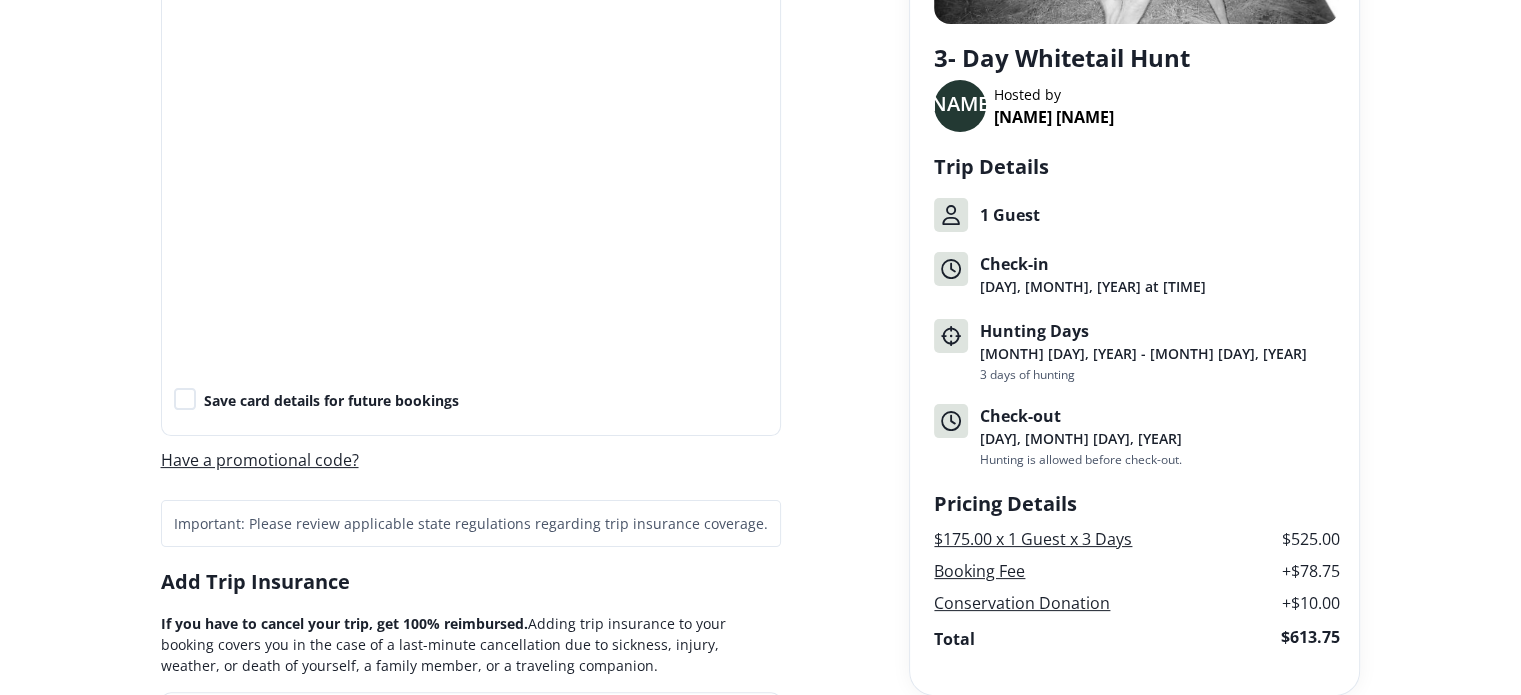 click on "Save card details for future bookings" at bounding box center [471, 196] 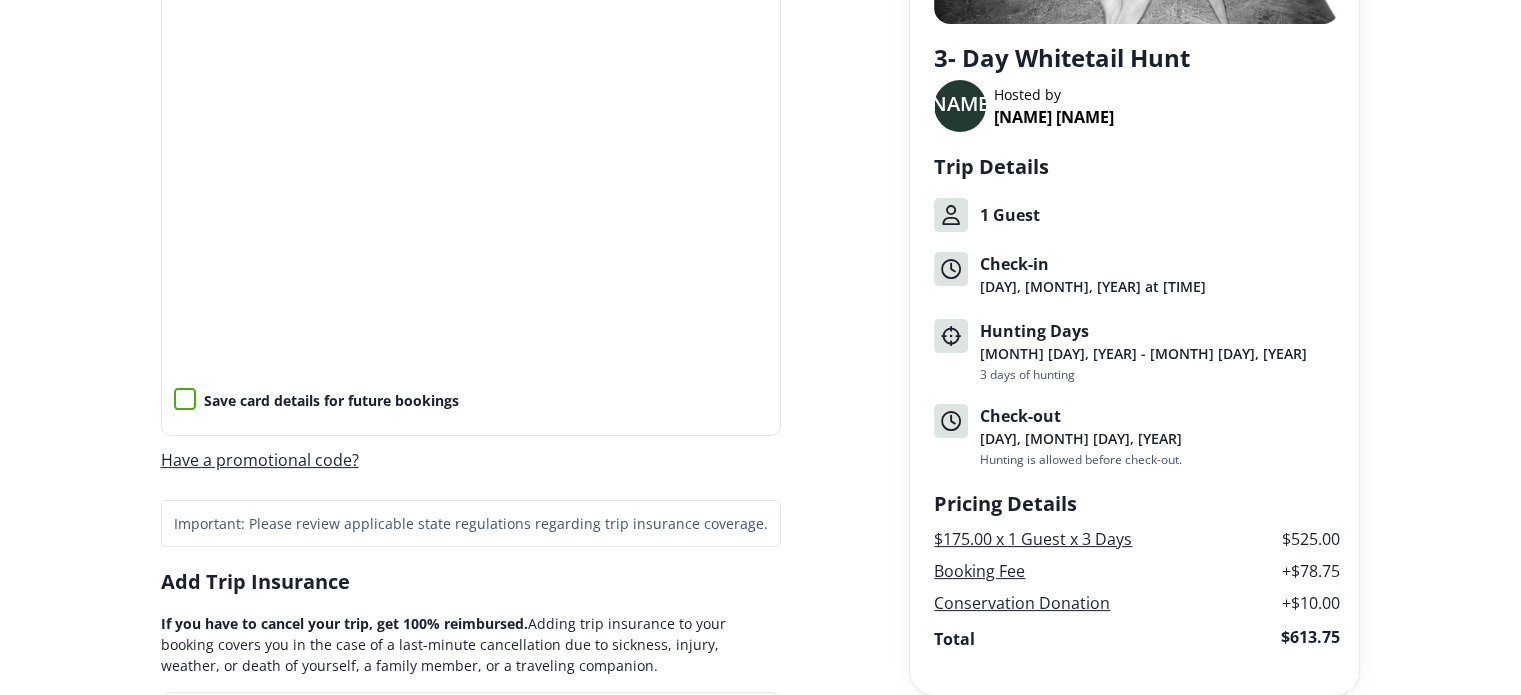 click on "Save card details for future bookings" at bounding box center [174, 409] 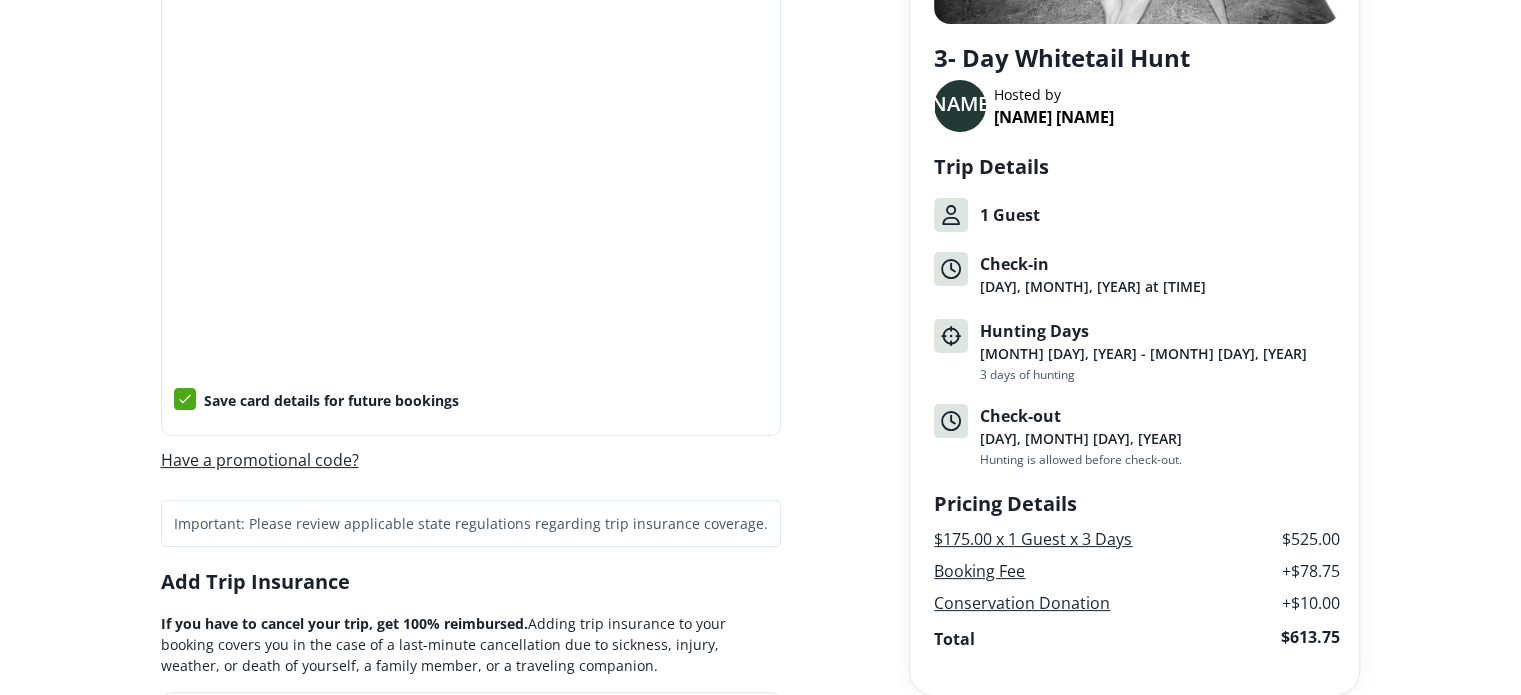 click on "Go to homepage The Recreation Access Network The Recreation Access Network Package Guests & Dates Review 3- Day Whitetail Hunt Upgrade Today To Get Early Access to the newest properties and hunts. Enjoy an early access period and be the first to contact landowners and book newly listed properties before non-LandTrust+ members. Easily find new properties and hunts Be the first to book new properties Lock in the ideal dates for your hunt Learn More Maybe Later [NAME] Hosted by [NAME] Package Review Pay with All transactions are secure and encrypted. Save card details for future bookings Have a promotional code? Important: Please review applicable state regulations regarding trip insurance coverage. Add Trip Insurance If you to cancel your trip, get 100% reimbursed. Adding trip insurance to your booking covers you in the case of a last-minute cancellation due to sickness, injury, weather, or death of yourself, a family member, or a traveling companion. Yes, add trip insurance for [PRICE] [NAME] Hosted by + +" at bounding box center (760, 436) 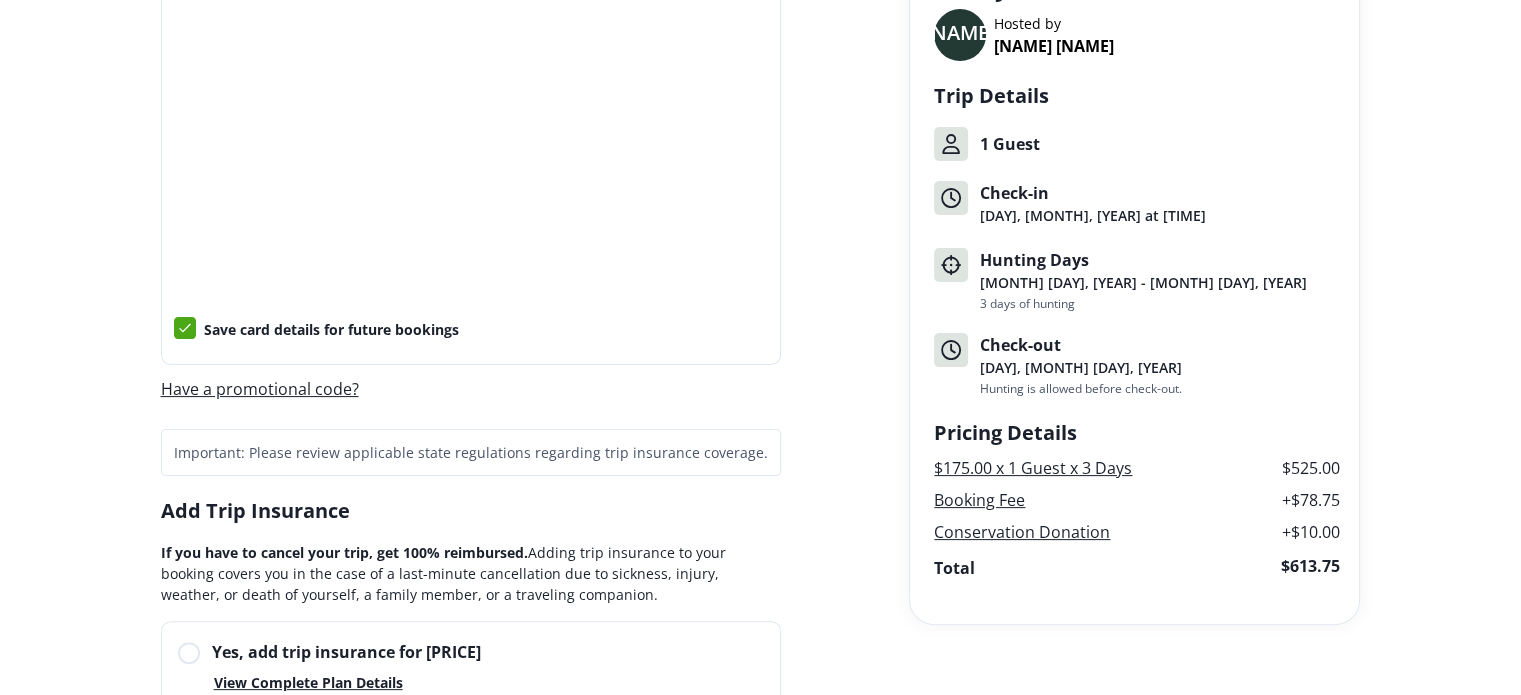 scroll, scrollTop: 500, scrollLeft: 0, axis: vertical 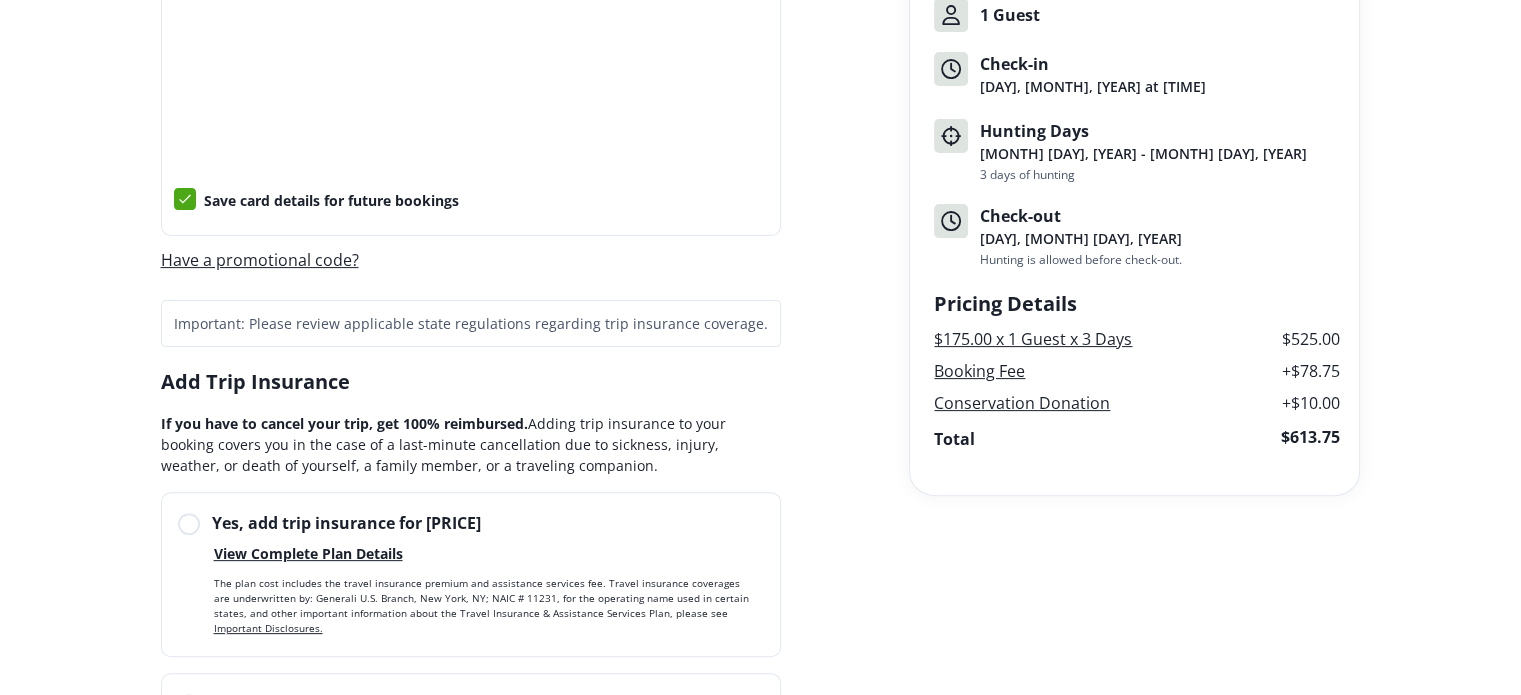 click on "Go to homepage The Recreation Access Network The Recreation Access Network Package Guests & Dates Review 3- Day Whitetail Hunt Upgrade Today To Get Early Access to the newest properties and hunts. Enjoy an early access period and be the first to contact landowners and book newly listed properties before non-LandTrust+ members. Easily find new properties and hunts Be the first to book new properties Lock in the ideal dates for your hunt Learn More Maybe Later [NAME] Hosted by [NAME] Package Review Pay with All transactions are secure and encrypted. Save card details for future bookings Have a promotional code? Important: Please review applicable state regulations regarding trip insurance coverage. Add Trip Insurance If you to cancel your trip, get 100% reimbursed. Adding trip insurance to your booking covers you in the case of a last-minute cancellation due to sickness, injury, weather, or death of yourself, a family member, or a traveling companion. Yes, add trip insurance for [PRICE] [NAME] Hosted by + +" at bounding box center (760, 236) 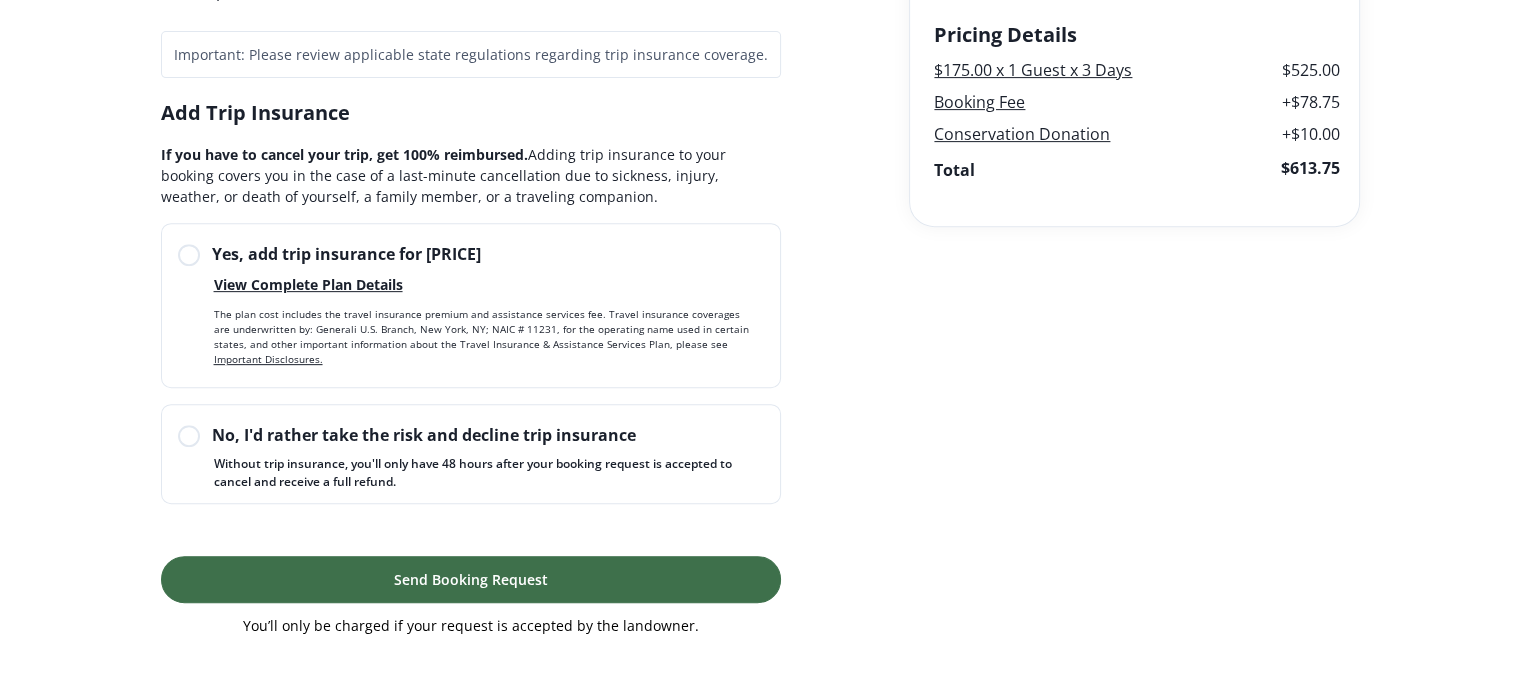 scroll, scrollTop: 775, scrollLeft: 0, axis: vertical 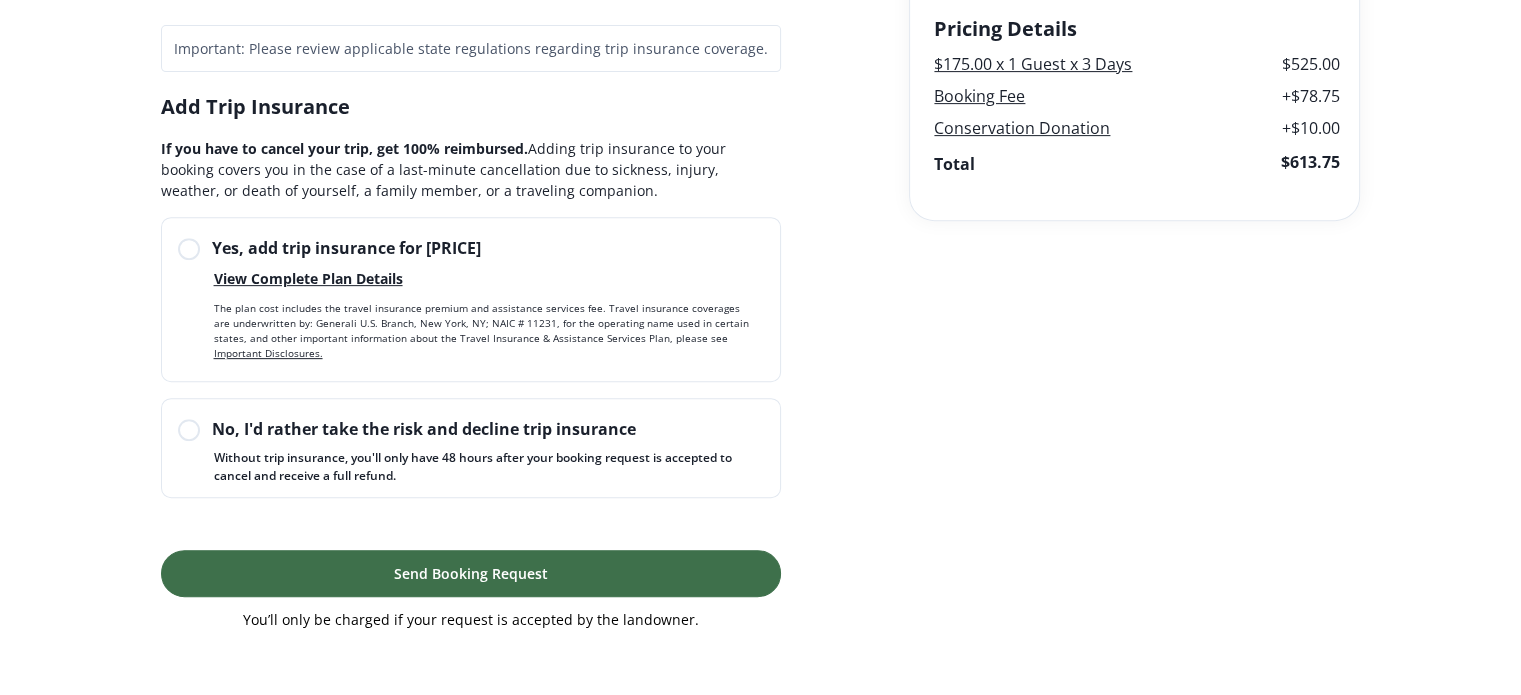 click 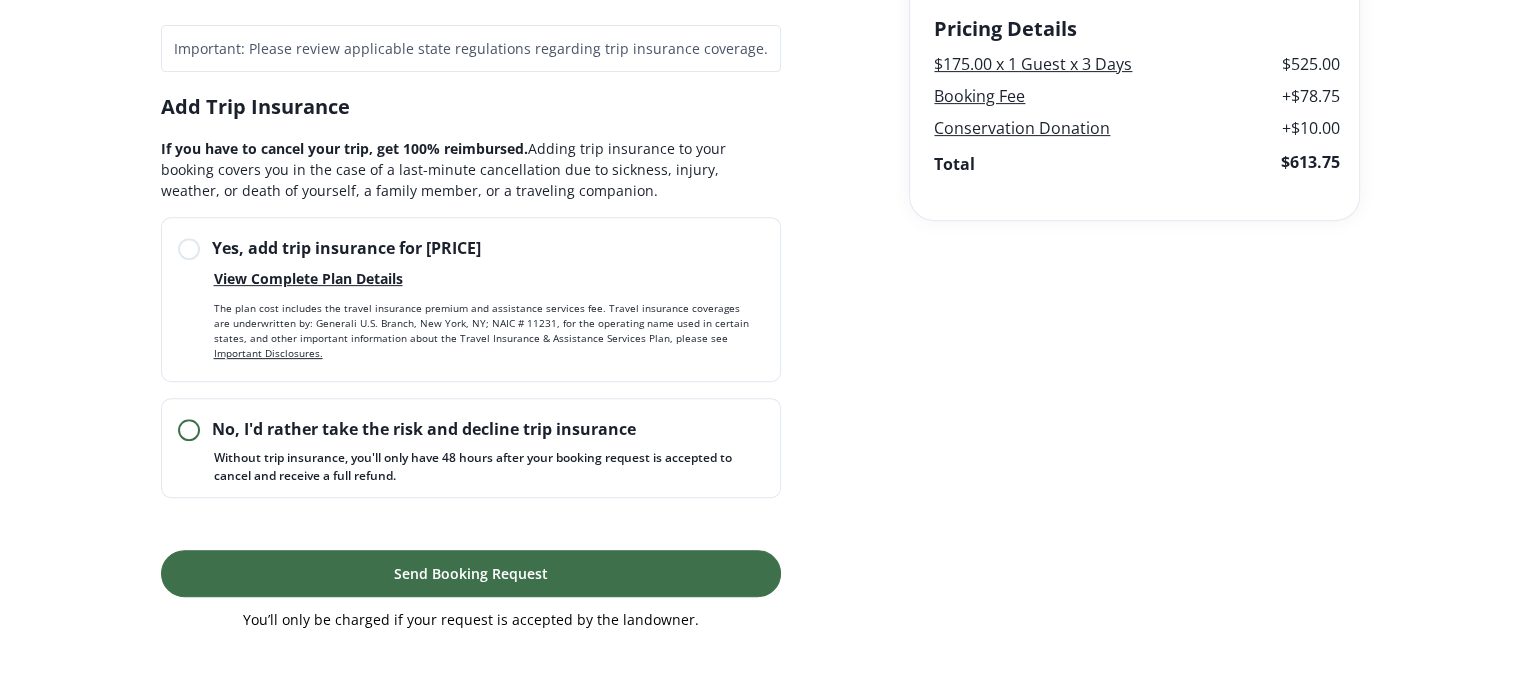 click on "No, I'd rather take the risk and decline trip insurance" at bounding box center (178, 440) 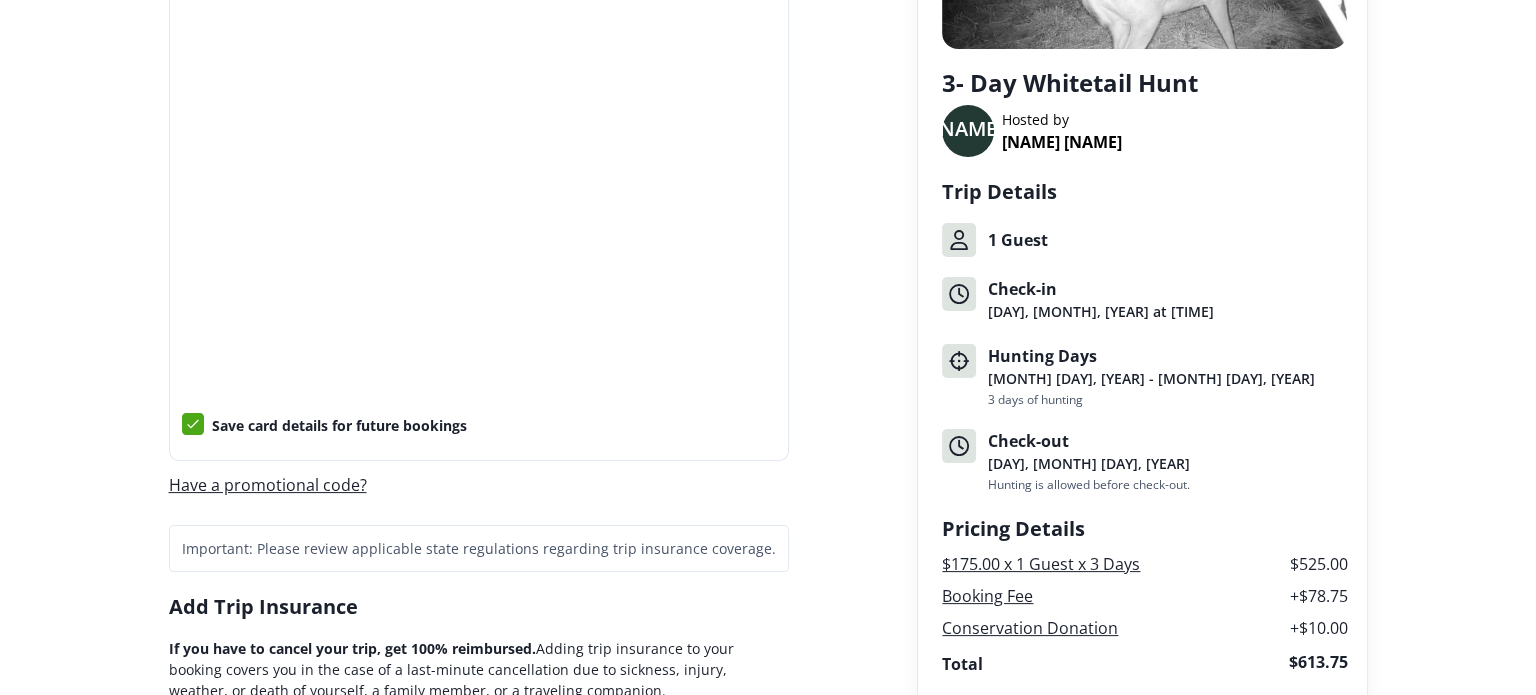 scroll, scrollTop: 0, scrollLeft: 0, axis: both 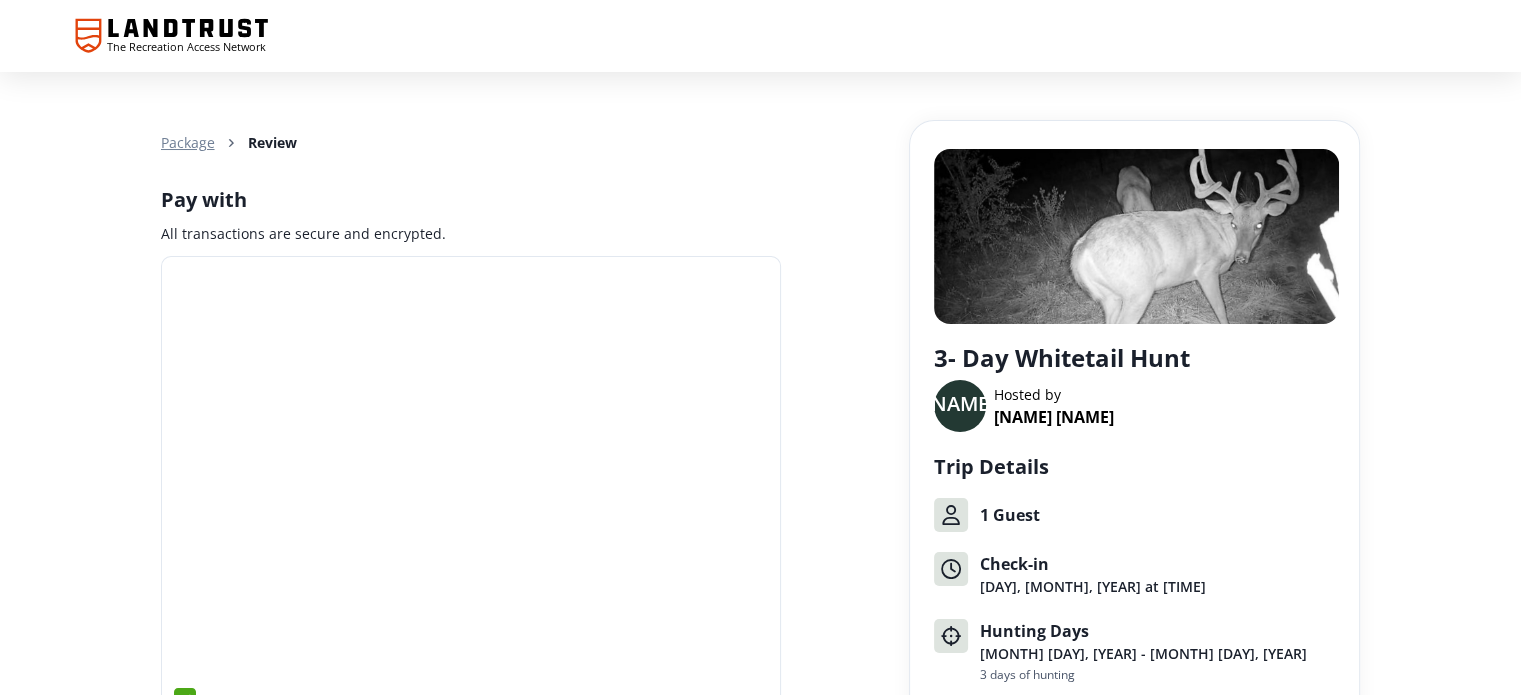click on "Package" at bounding box center [188, 142] 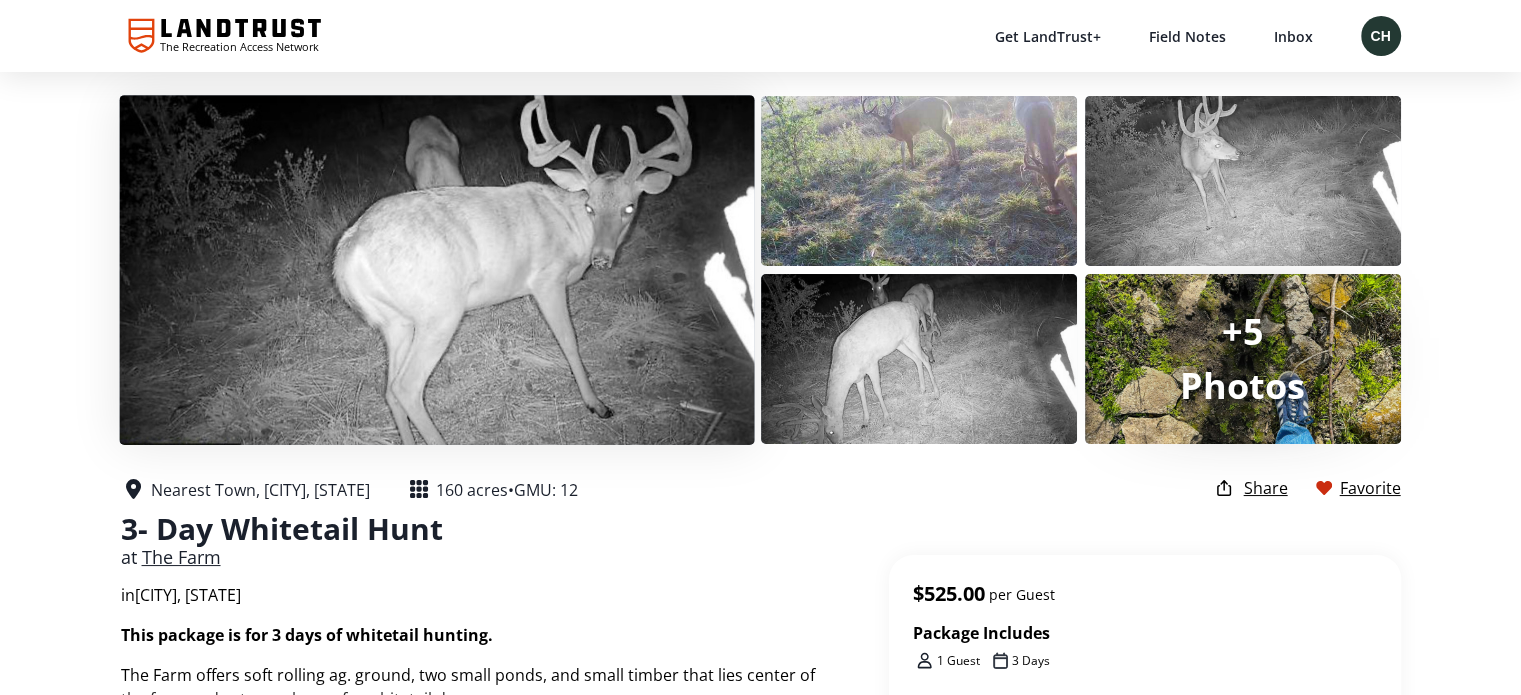 click at bounding box center (436, 269) 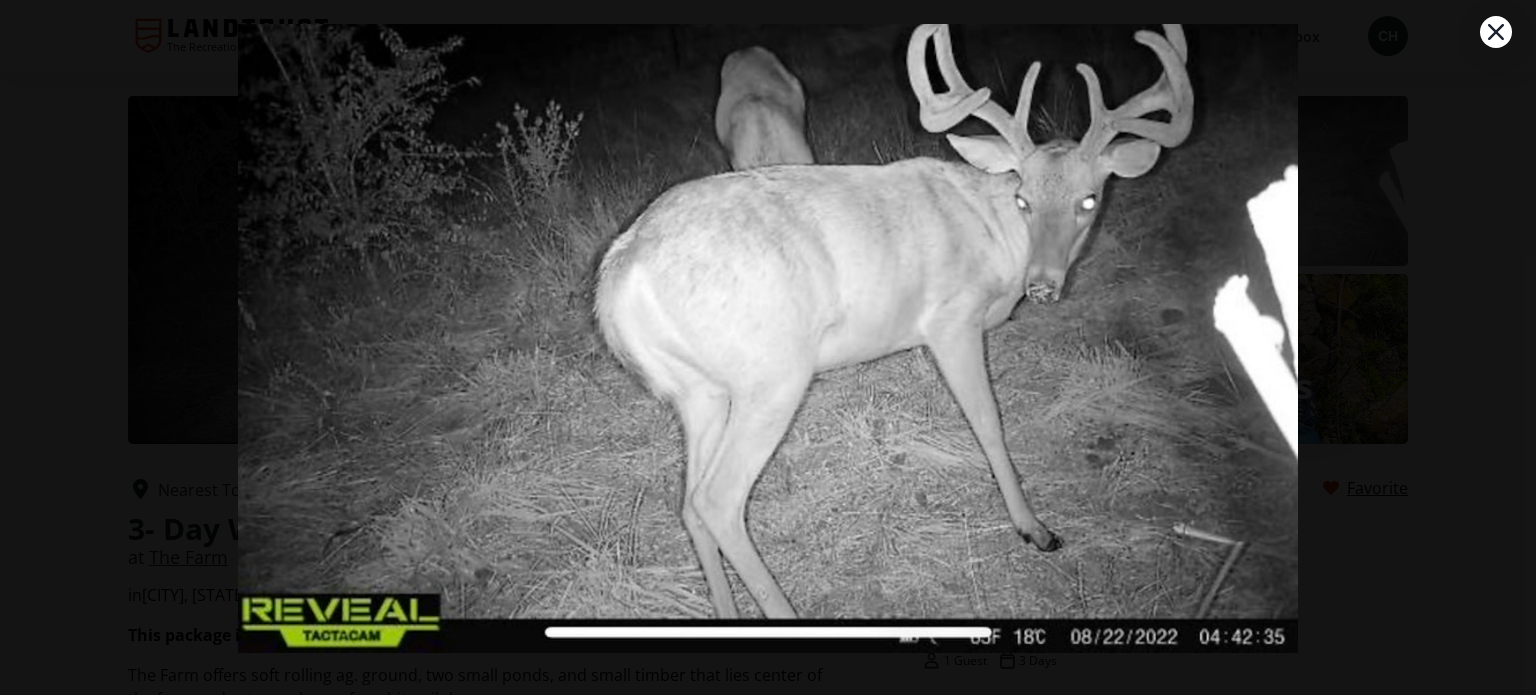 scroll, scrollTop: 70, scrollLeft: 0, axis: vertical 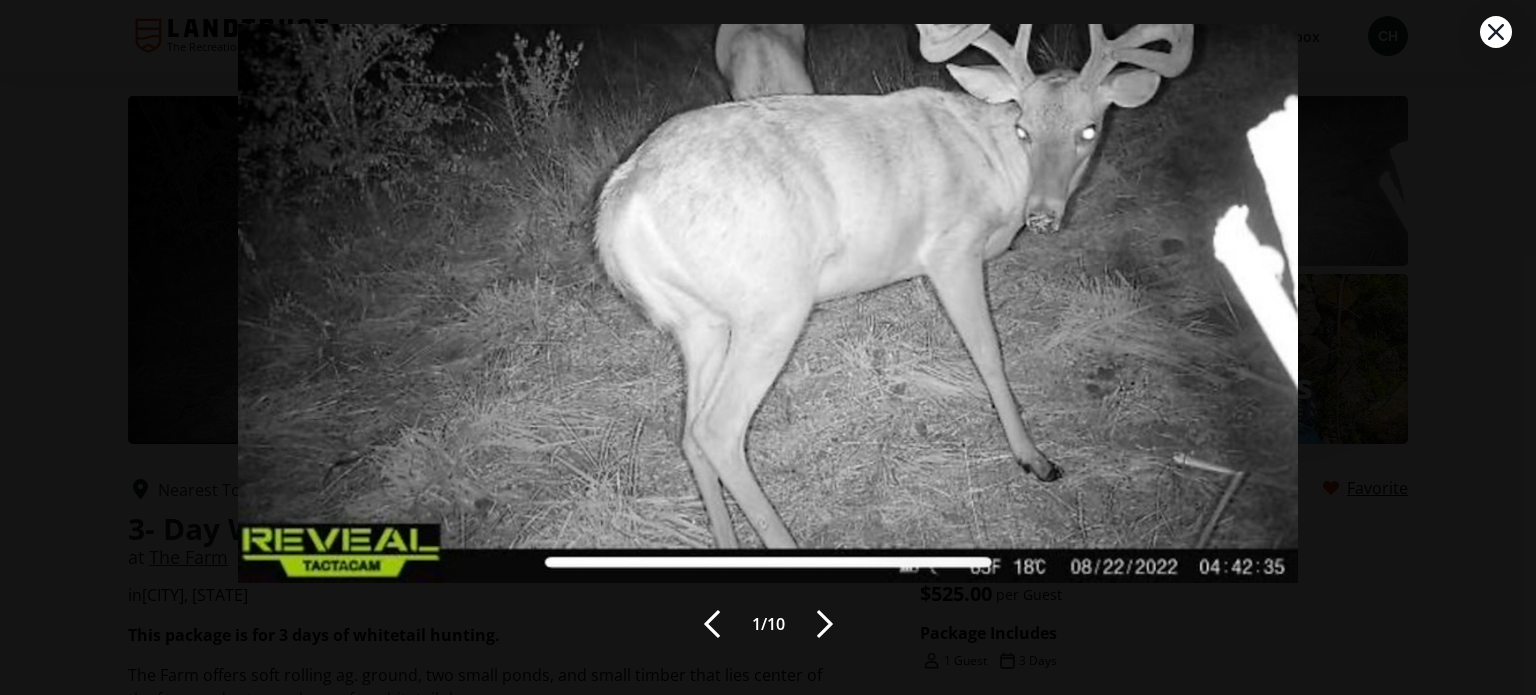click at bounding box center (825, 624) 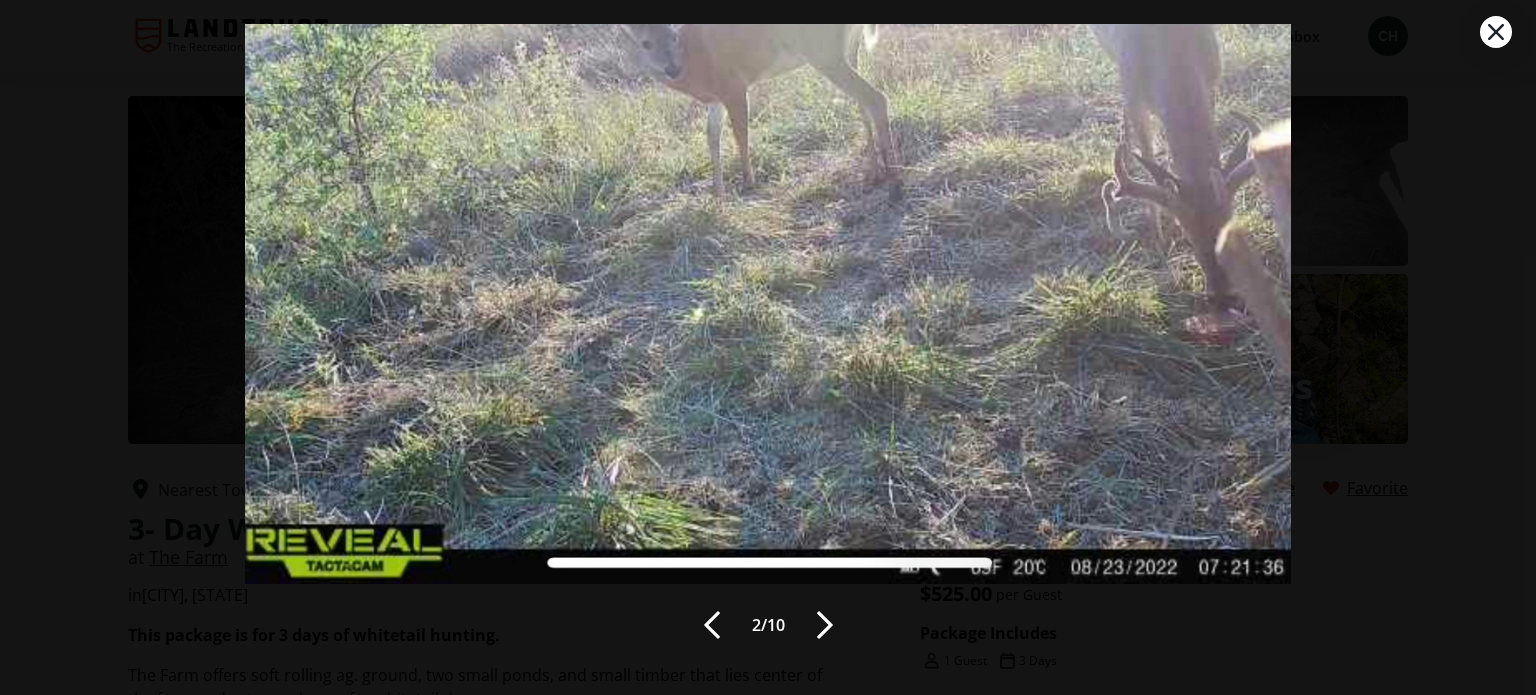 scroll, scrollTop: 70, scrollLeft: 0, axis: vertical 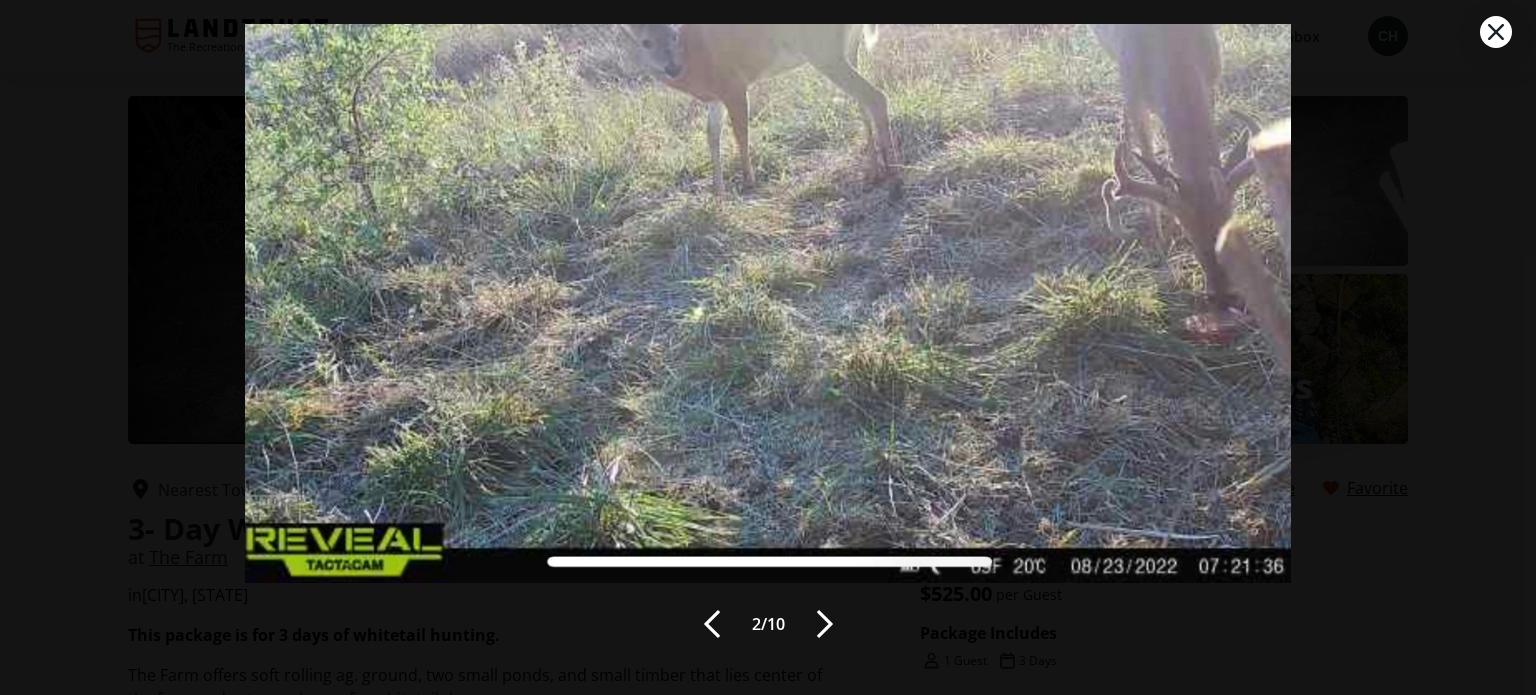 click at bounding box center [825, 624] 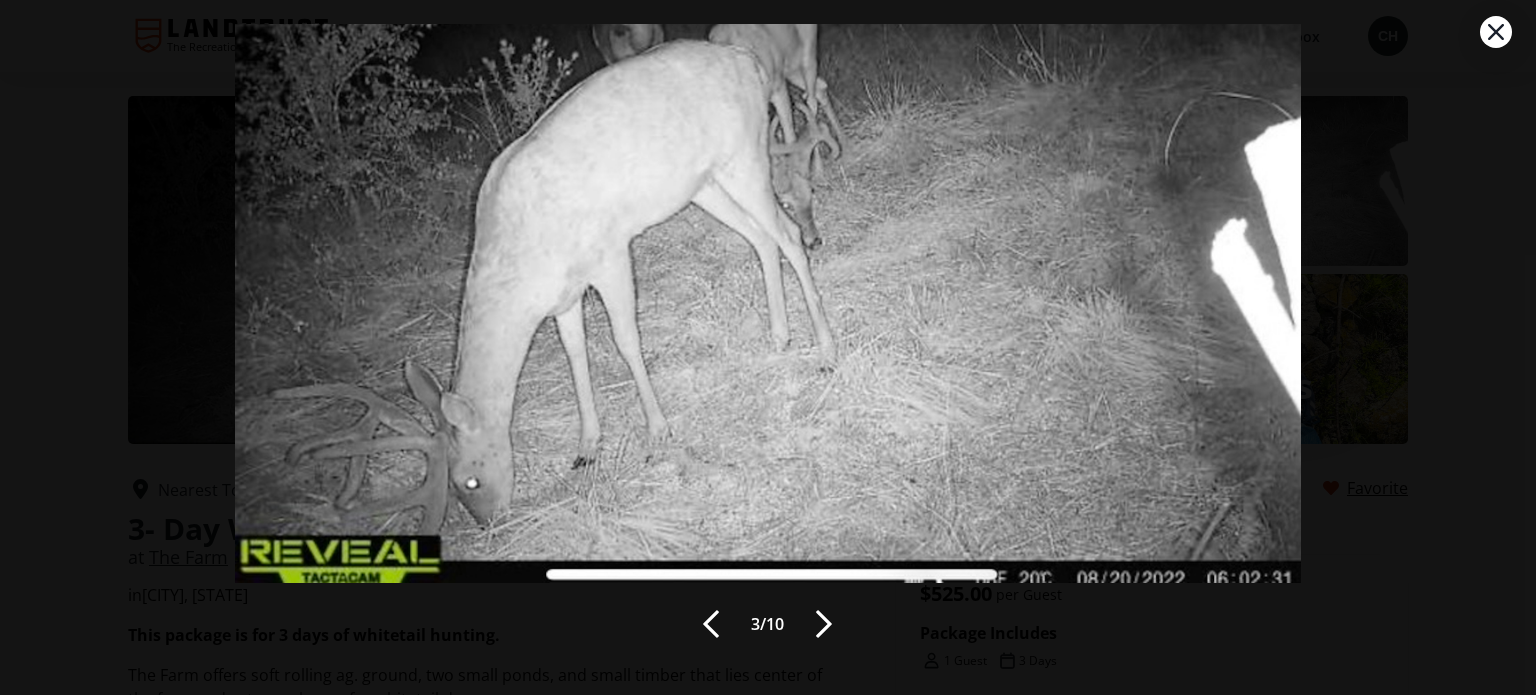 click at bounding box center (824, 624) 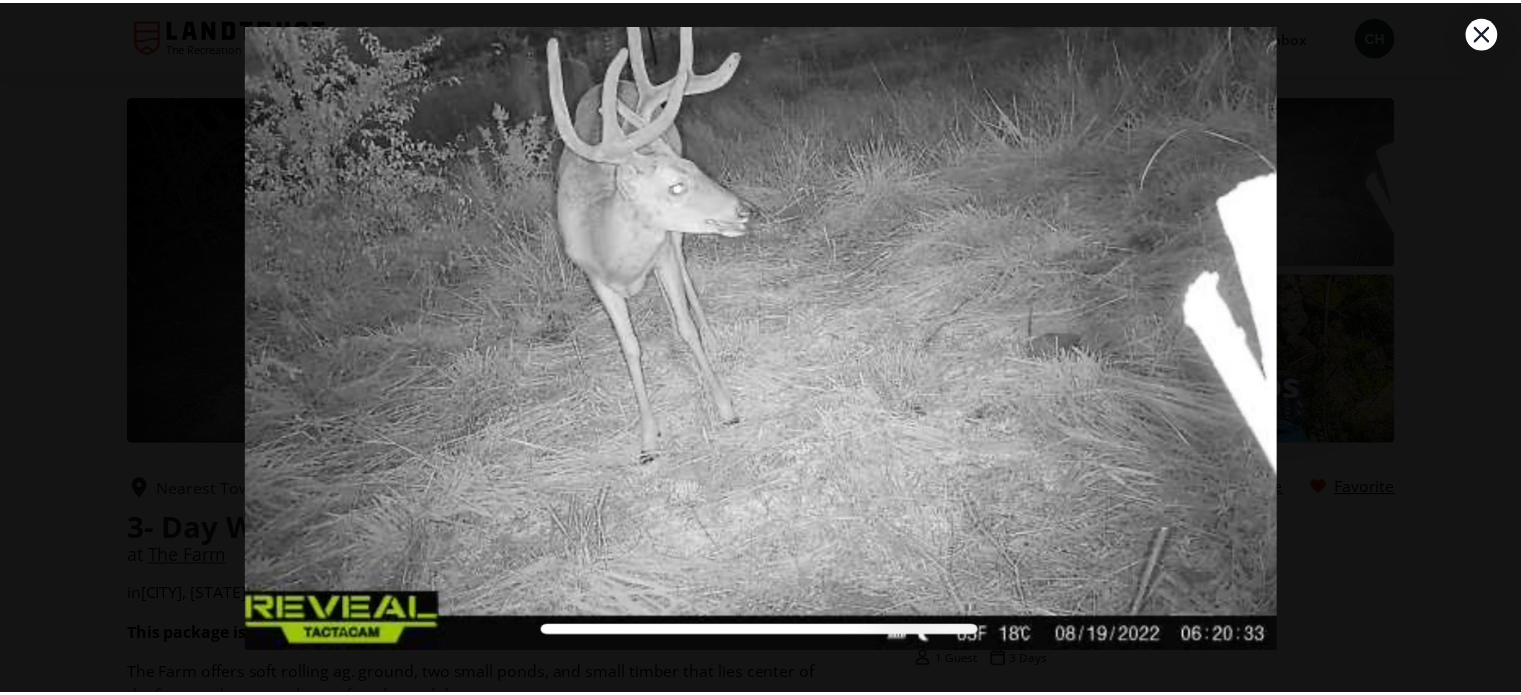 scroll, scrollTop: 70, scrollLeft: 0, axis: vertical 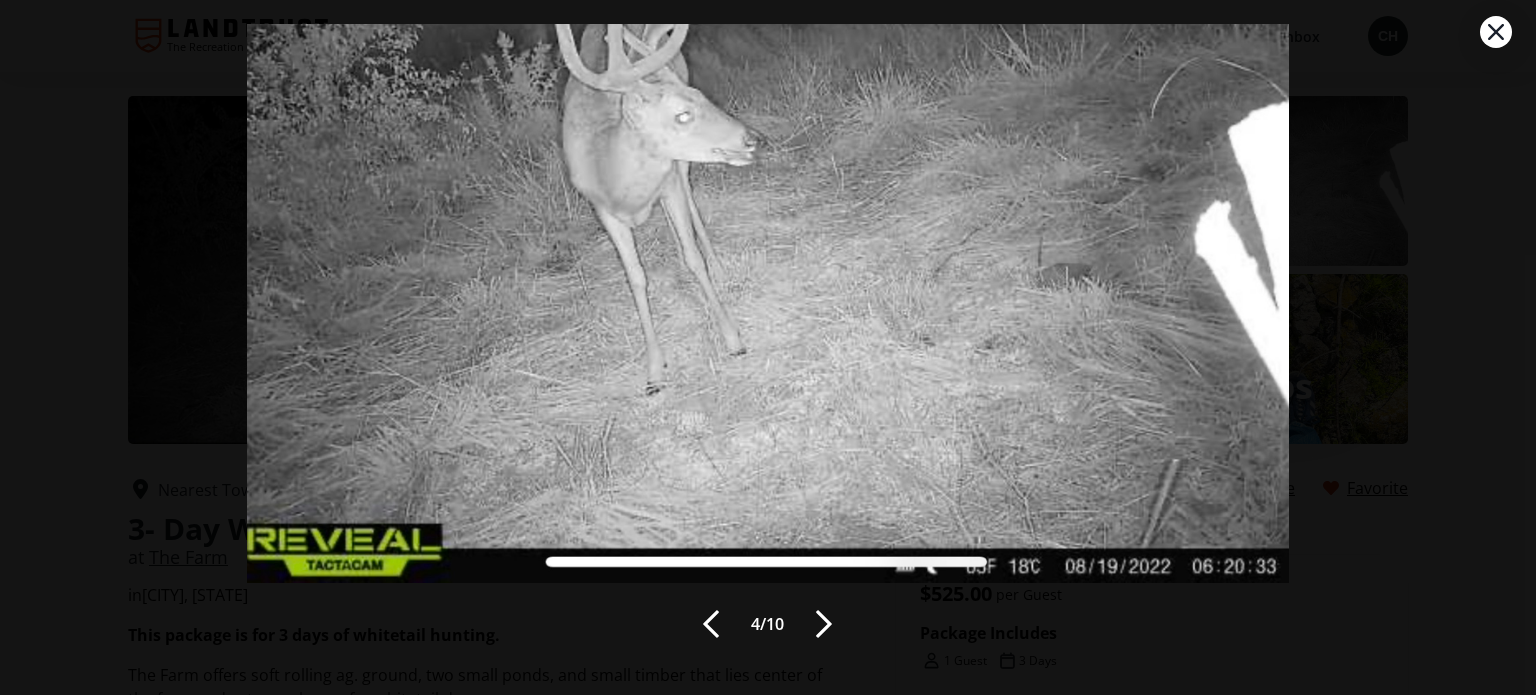 click at bounding box center [824, 624] 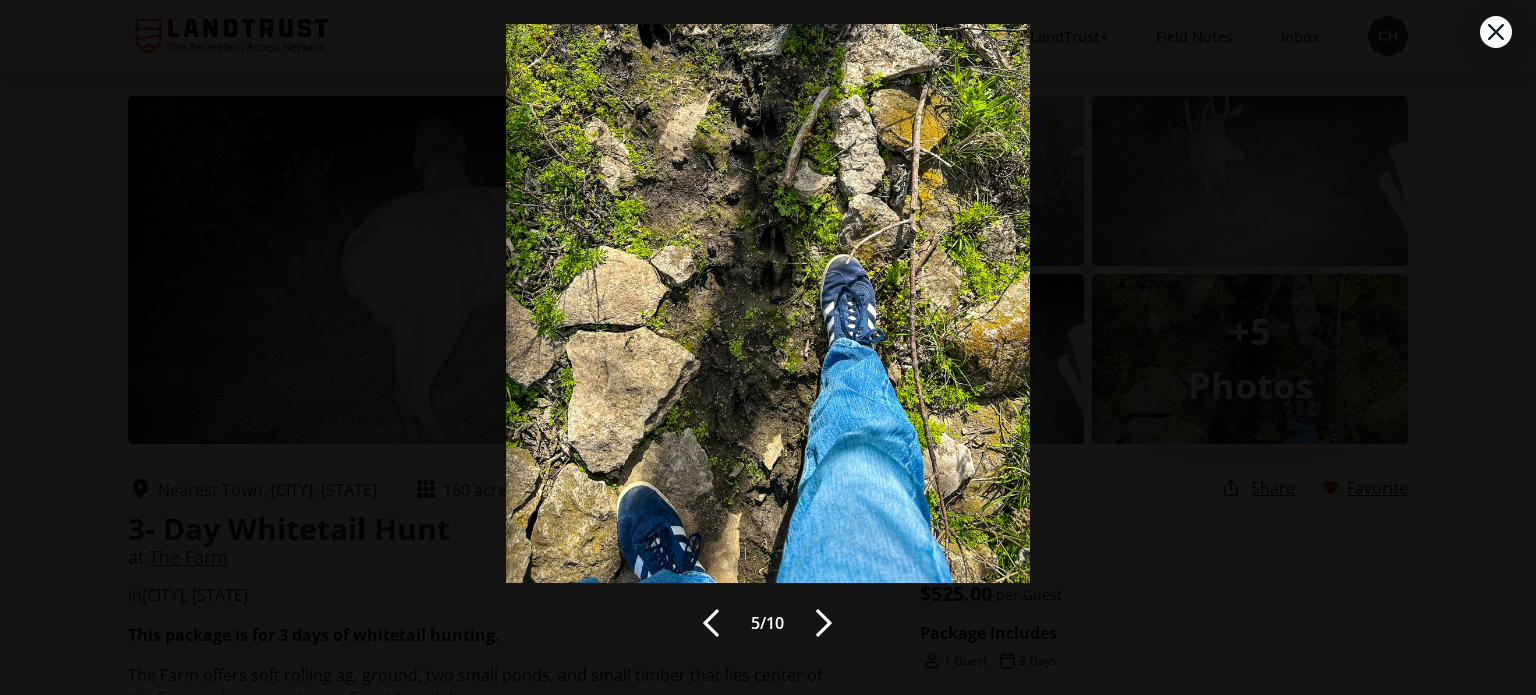 click at bounding box center (824, 623) 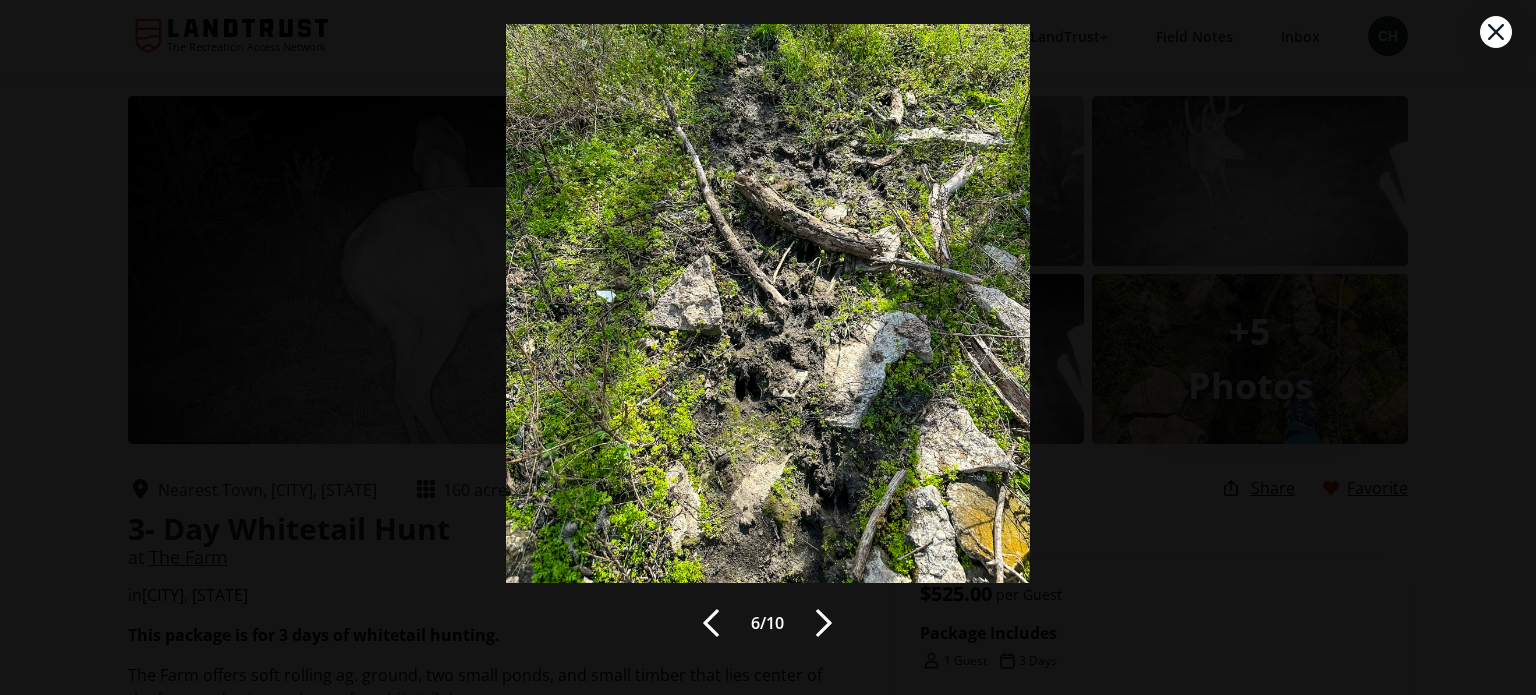 click at bounding box center (824, 623) 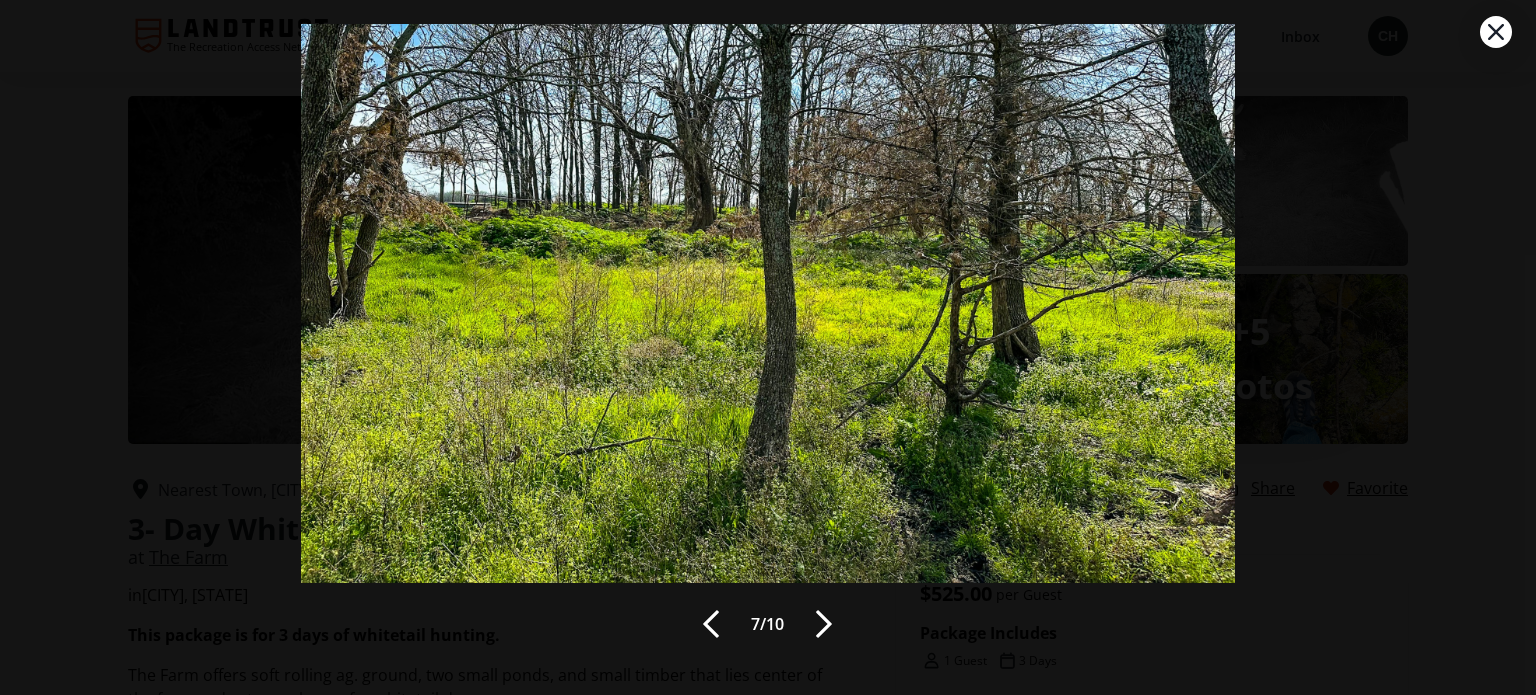 click at bounding box center [824, 624] 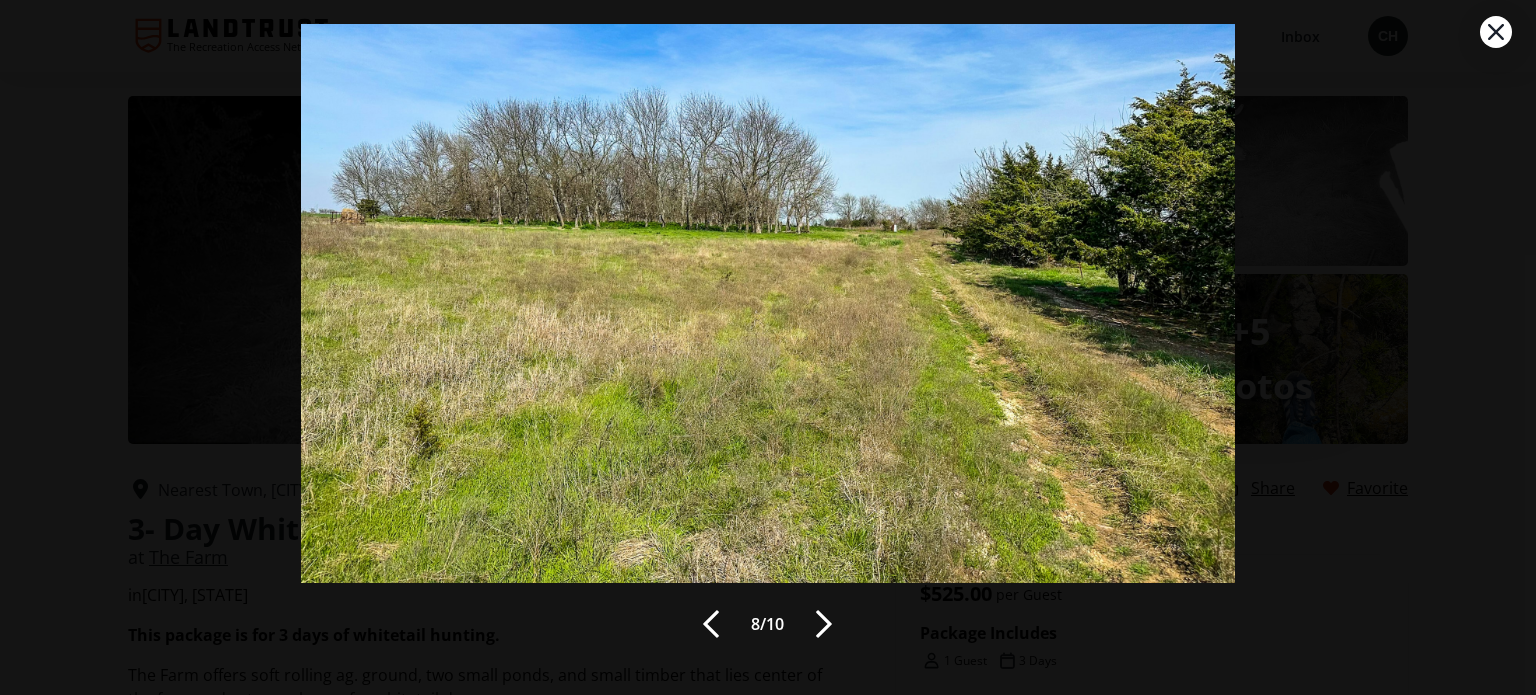 click at bounding box center [824, 624] 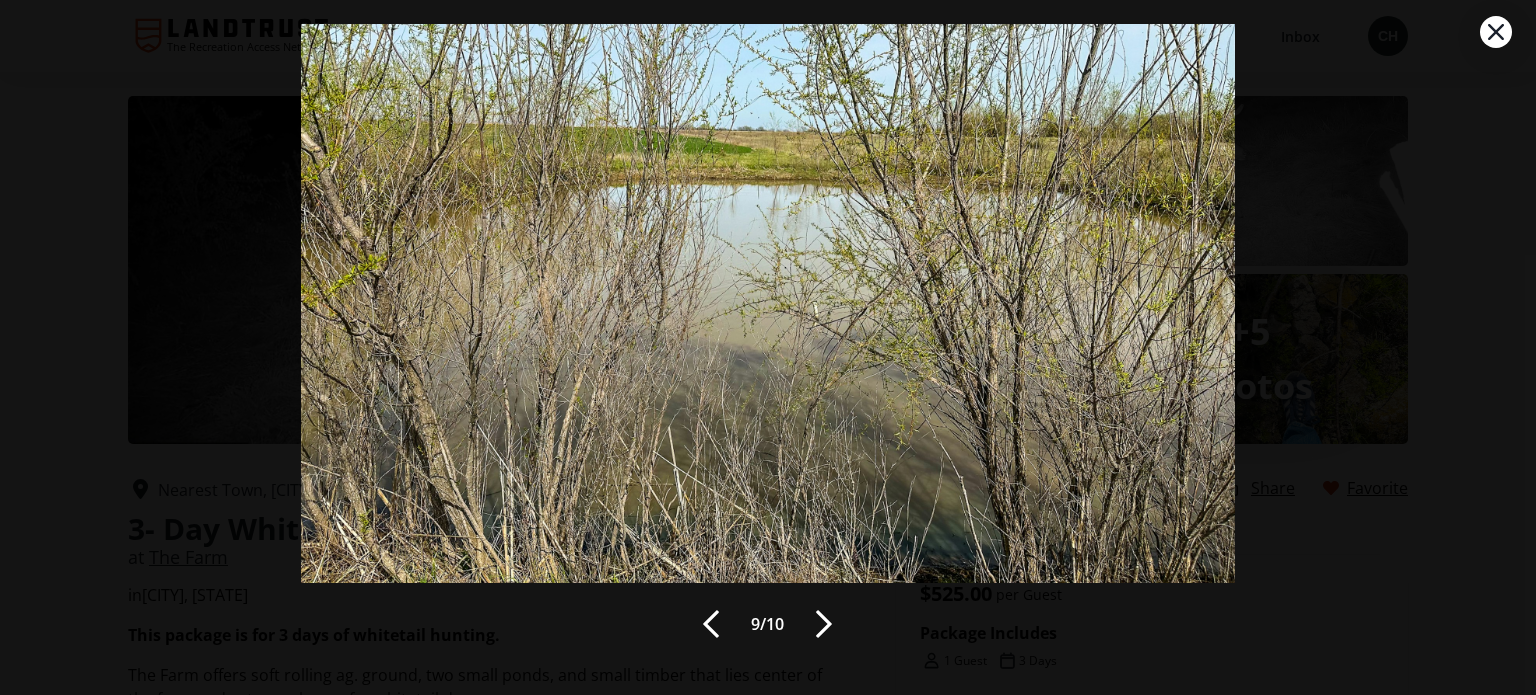 click 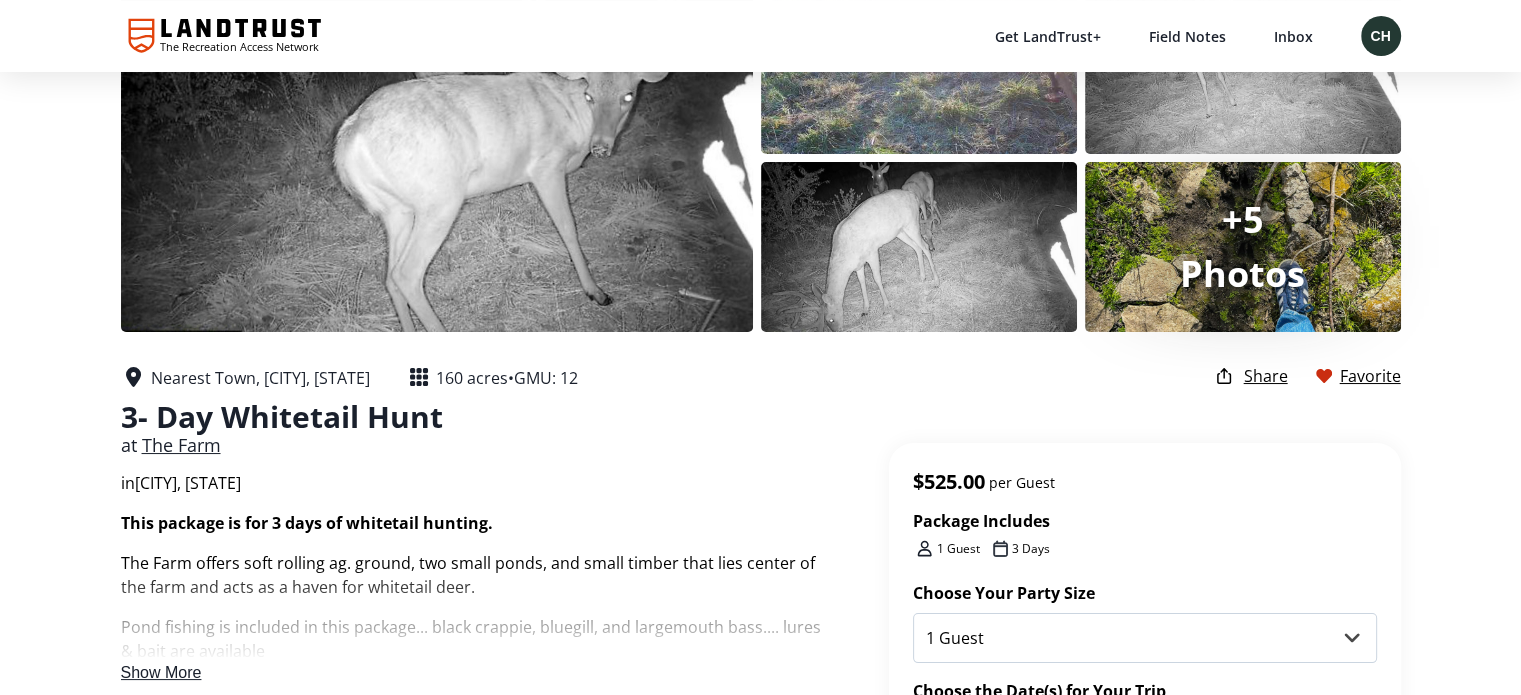 scroll, scrollTop: 400, scrollLeft: 0, axis: vertical 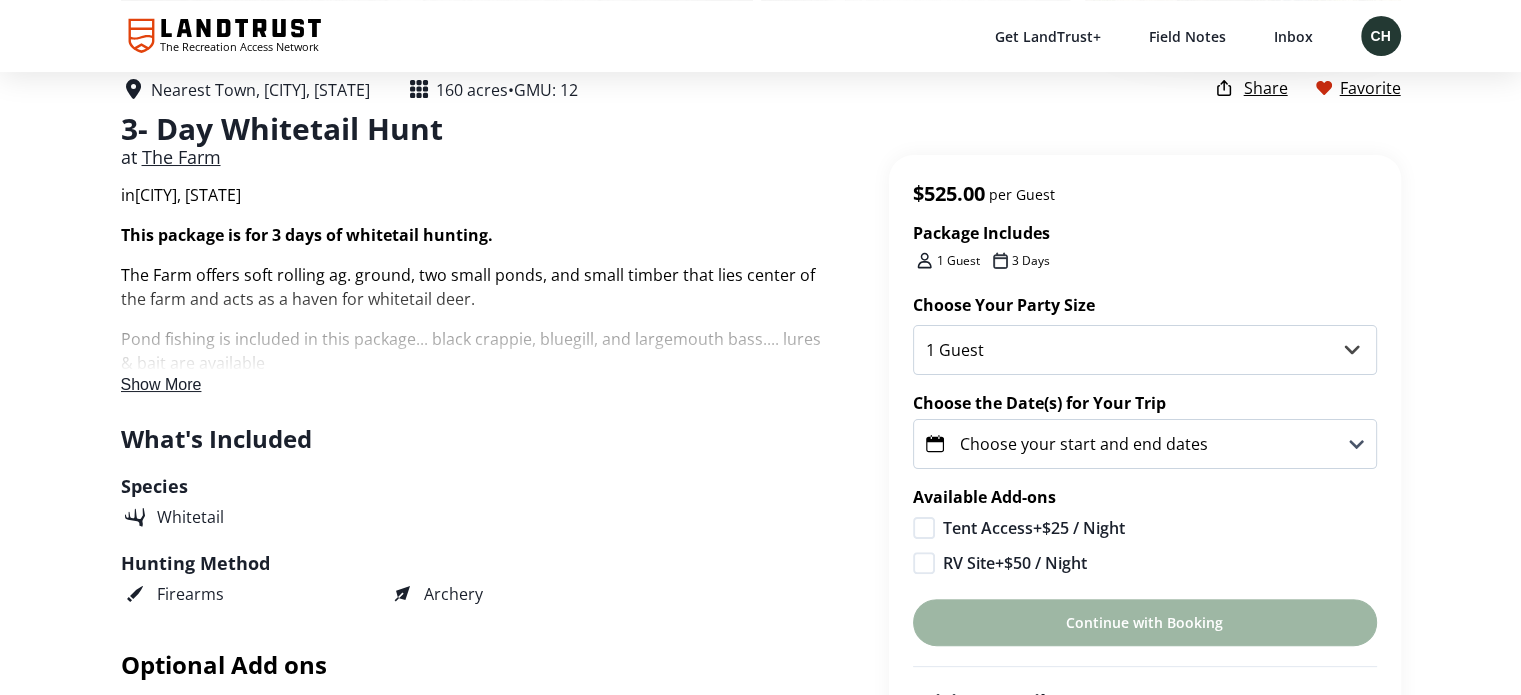 click on "Choose your start and end dates" at bounding box center [1084, 444] 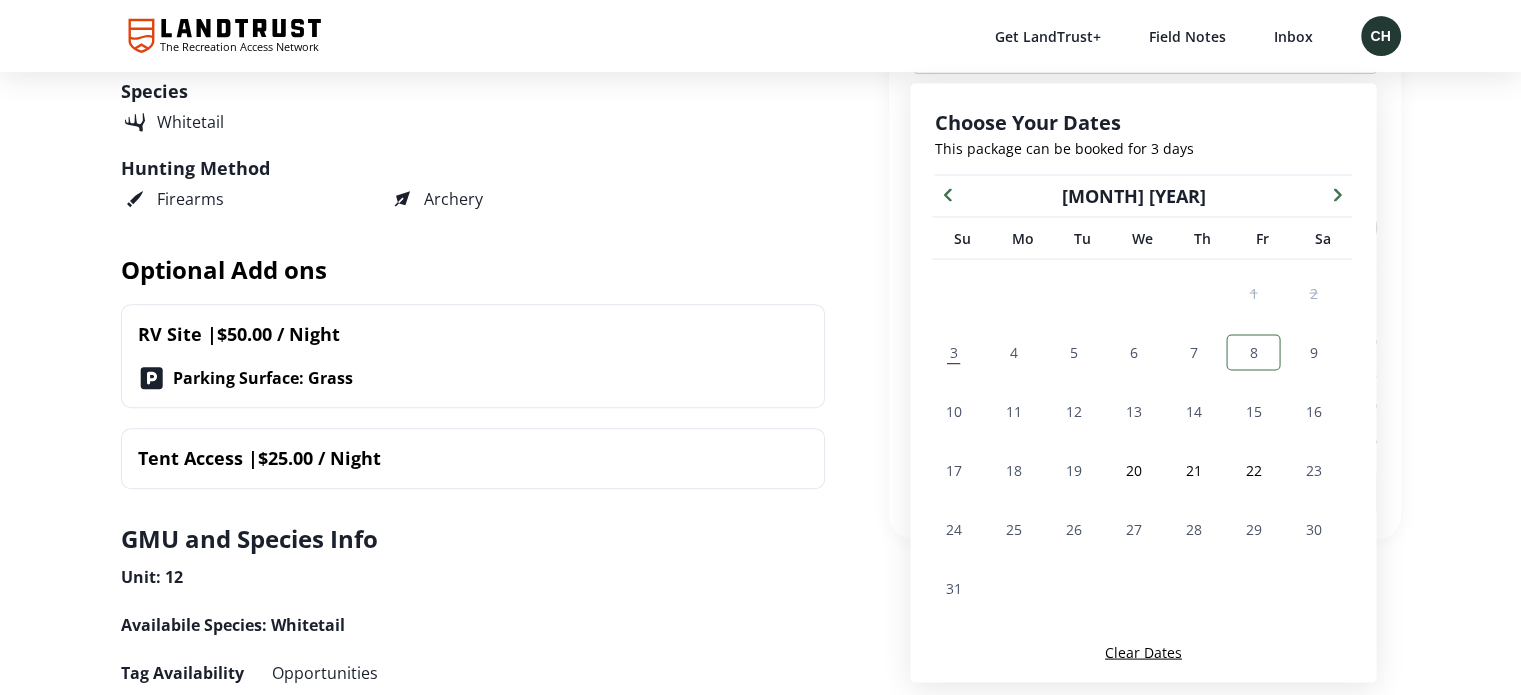 scroll, scrollTop: 797, scrollLeft: 0, axis: vertical 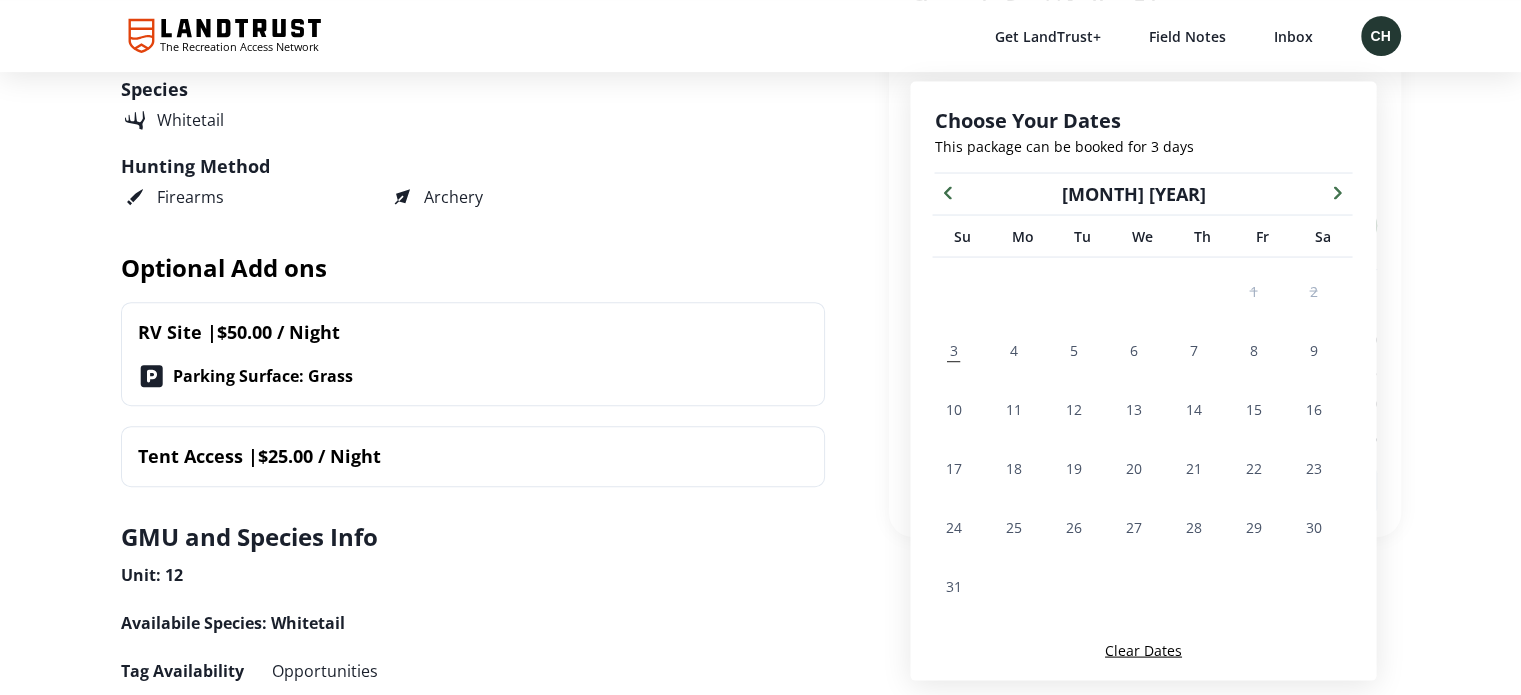 click 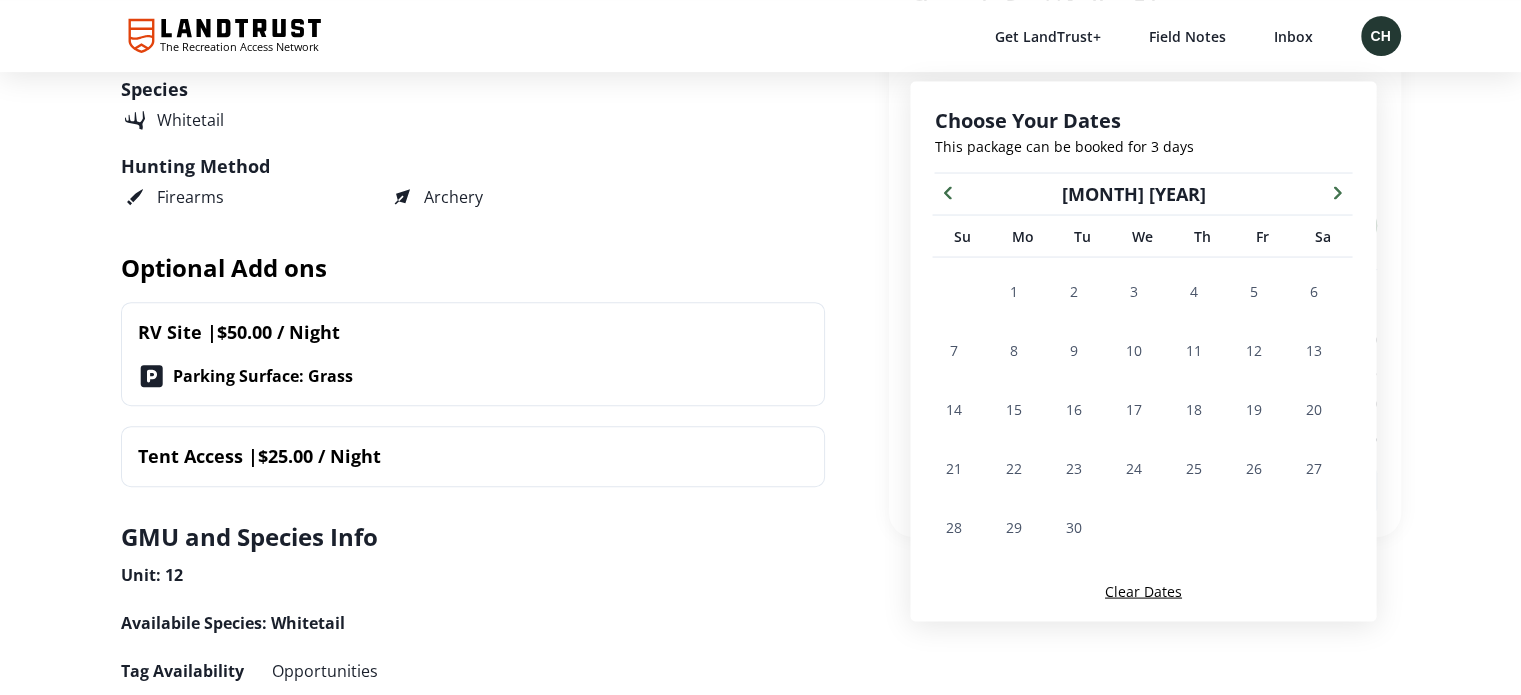 click 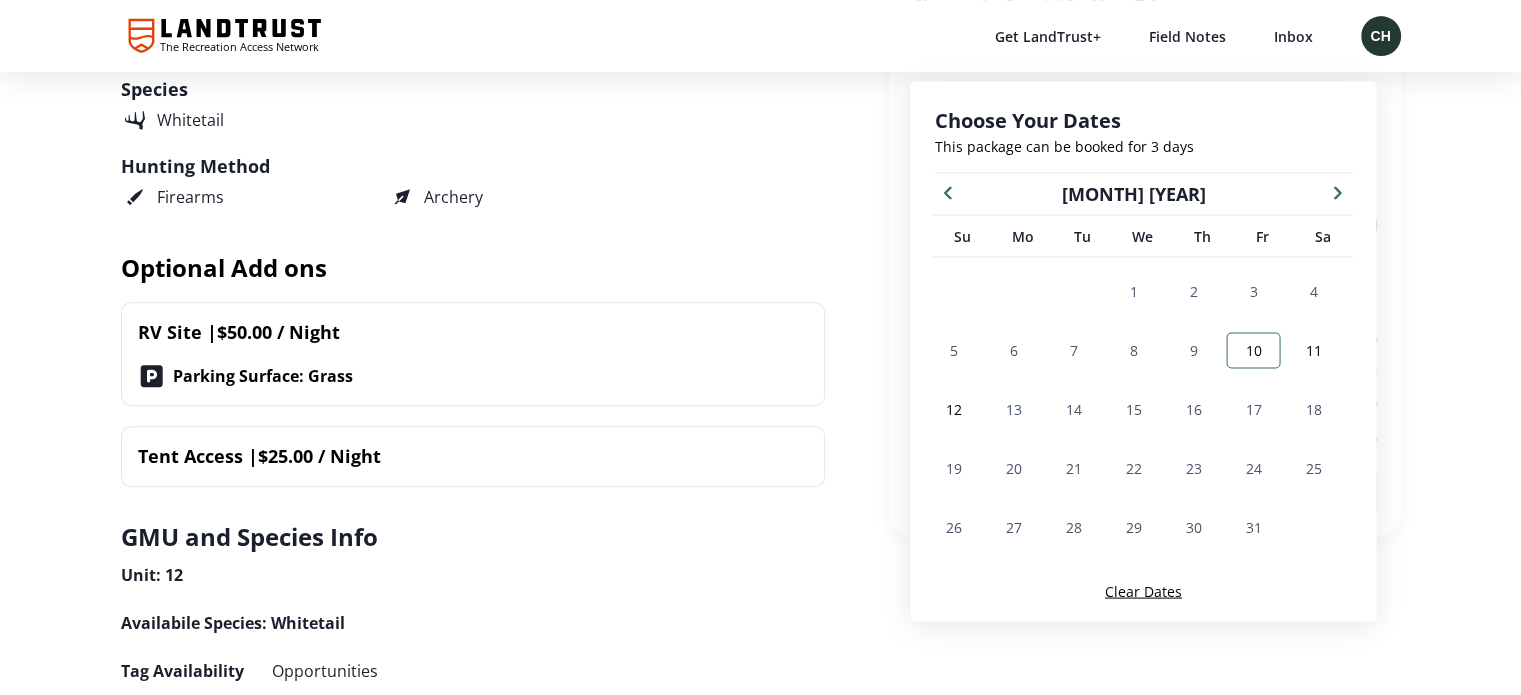 click on "10" at bounding box center (1253, 349) 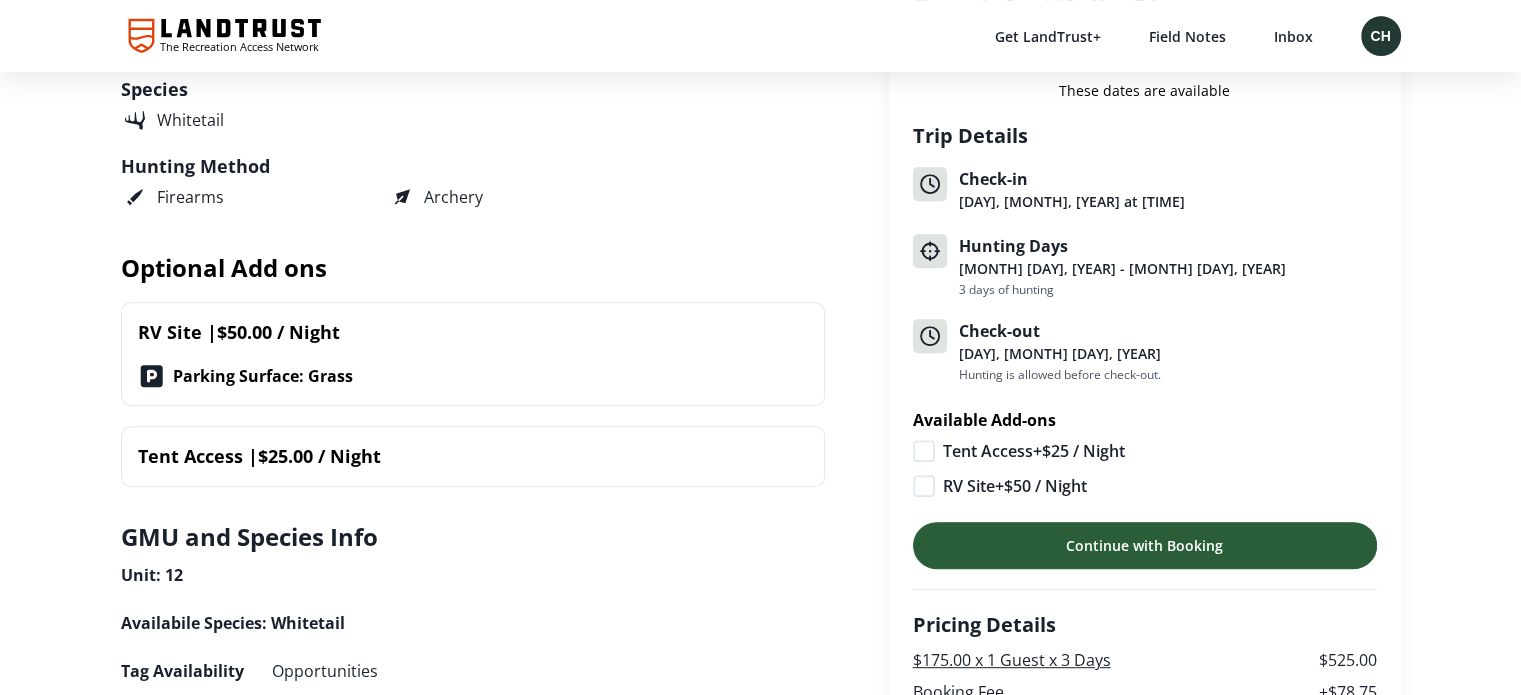 click on "Continue with Booking" at bounding box center (1144, 545) 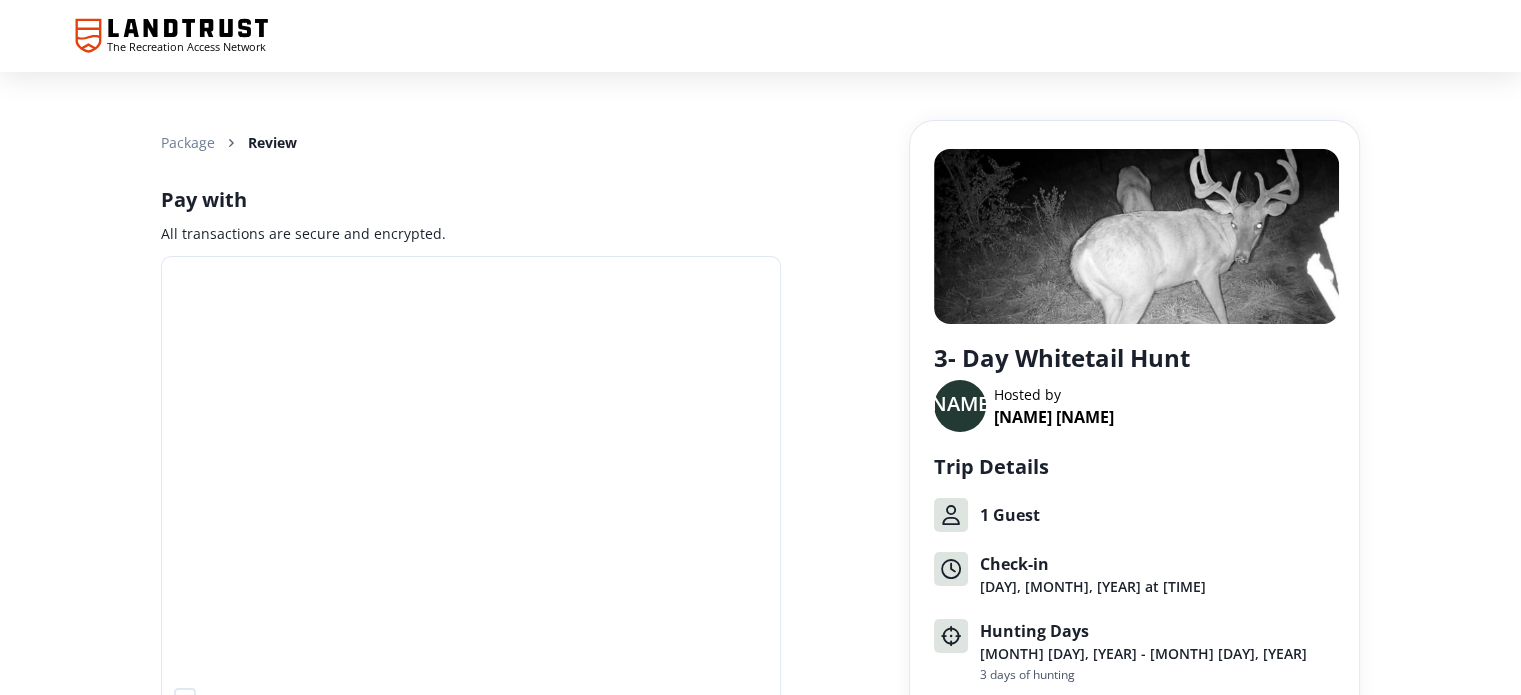 click on "Go to homepage The Recreation Access Network The Recreation Access Network Package Guests & Dates Review 3- Day Whitetail Hunt Upgrade Today To Get Early Access to the newest properties and hunts. Enjoy an early access period and be the first to contact landowners and book newly listed properties before non-LandTrust+ members. Easily find new properties and hunts Be the first to book new properties Lock in the ideal dates for your hunt Learn More Maybe Later [NAME] Hosted by [NAME] Package Review Pay with All transactions are secure and encrypted. Save card details for future bookings Have a promotional code? Important: Please review applicable state regulations regarding trip insurance coverage. Add Trip Insurance If you to cancel your trip, get 100% reimbursed. Adding trip insurance to your booking covers you in the case of a last-minute cancellation due to sickness, injury, weather, or death of yourself, a family member, or a traveling companion. Yes, add trip insurance for [PRICE] [NAME] Hosted by + +" at bounding box center (760, 736) 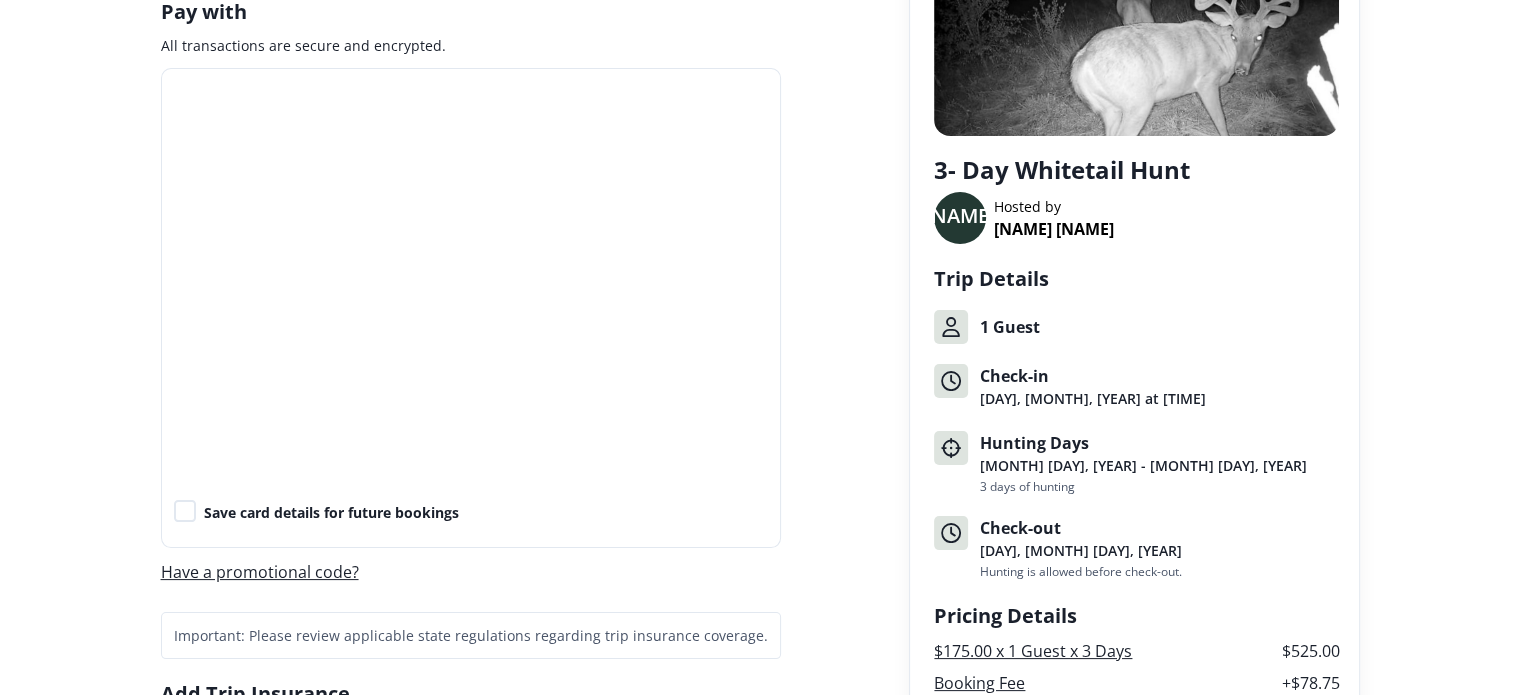 scroll, scrollTop: 200, scrollLeft: 0, axis: vertical 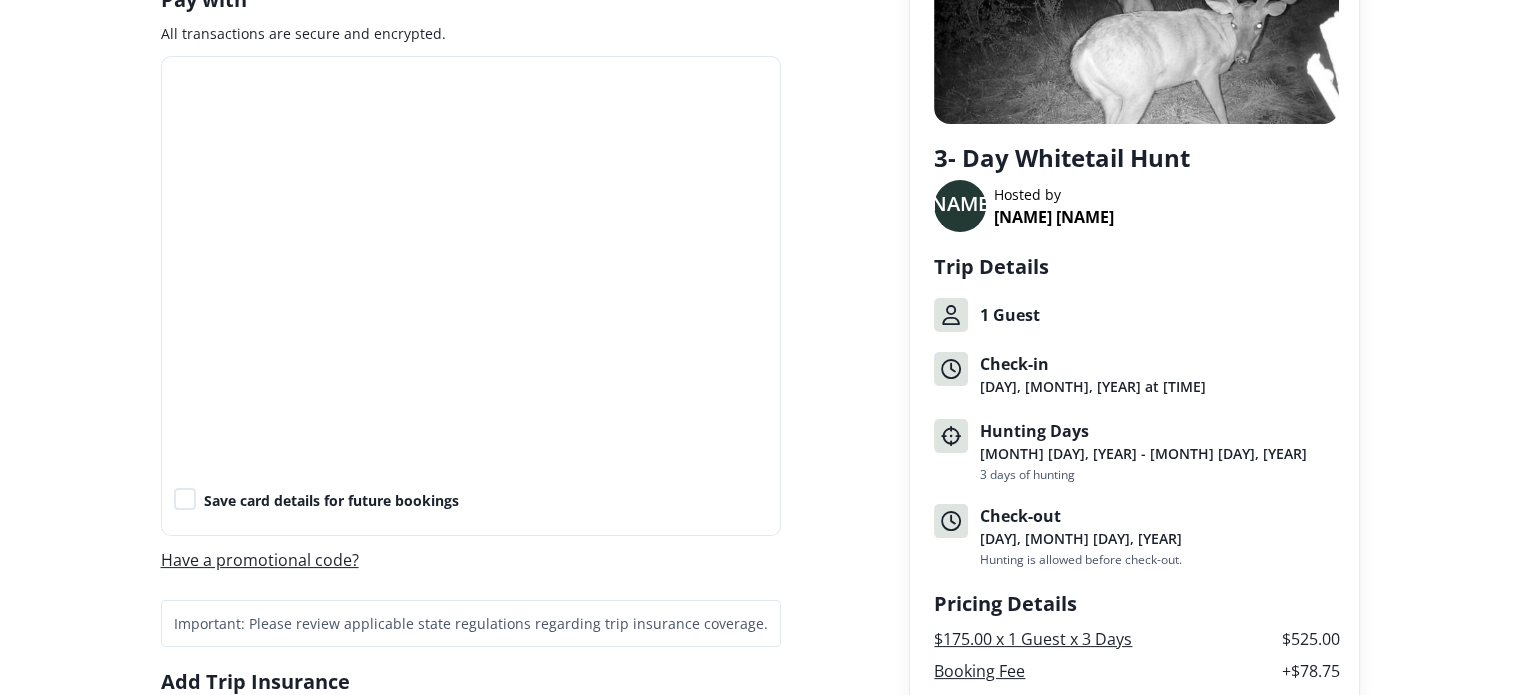 click 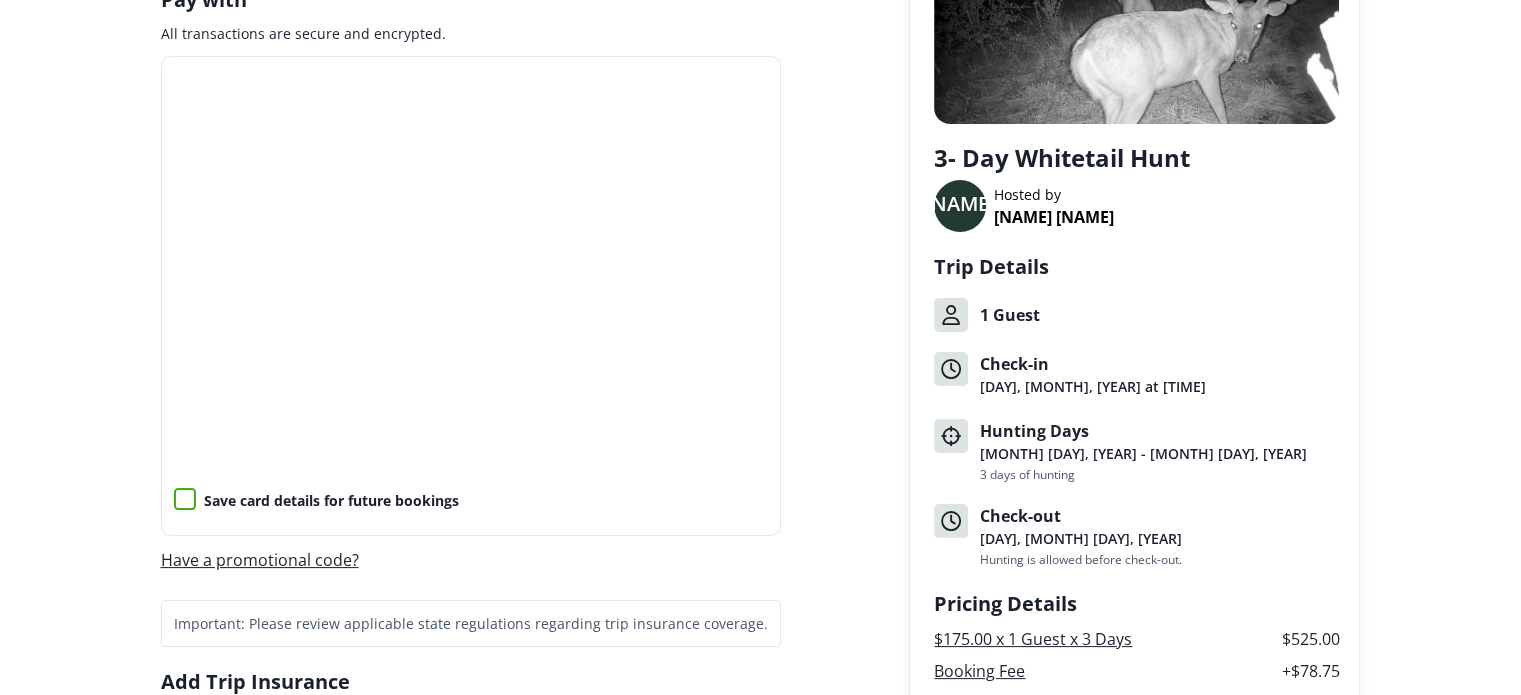 click on "Save card details for future bookings" at bounding box center [174, 509] 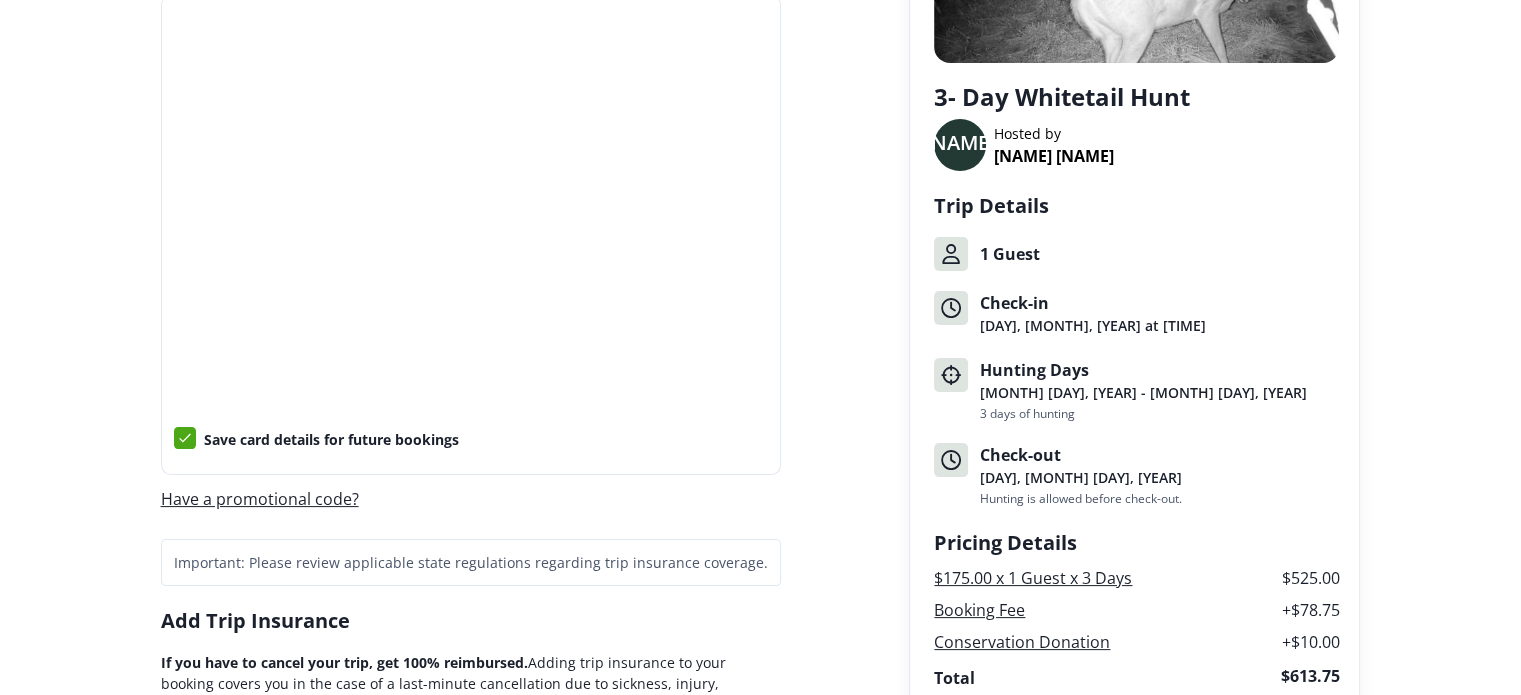 scroll, scrollTop: 400, scrollLeft: 0, axis: vertical 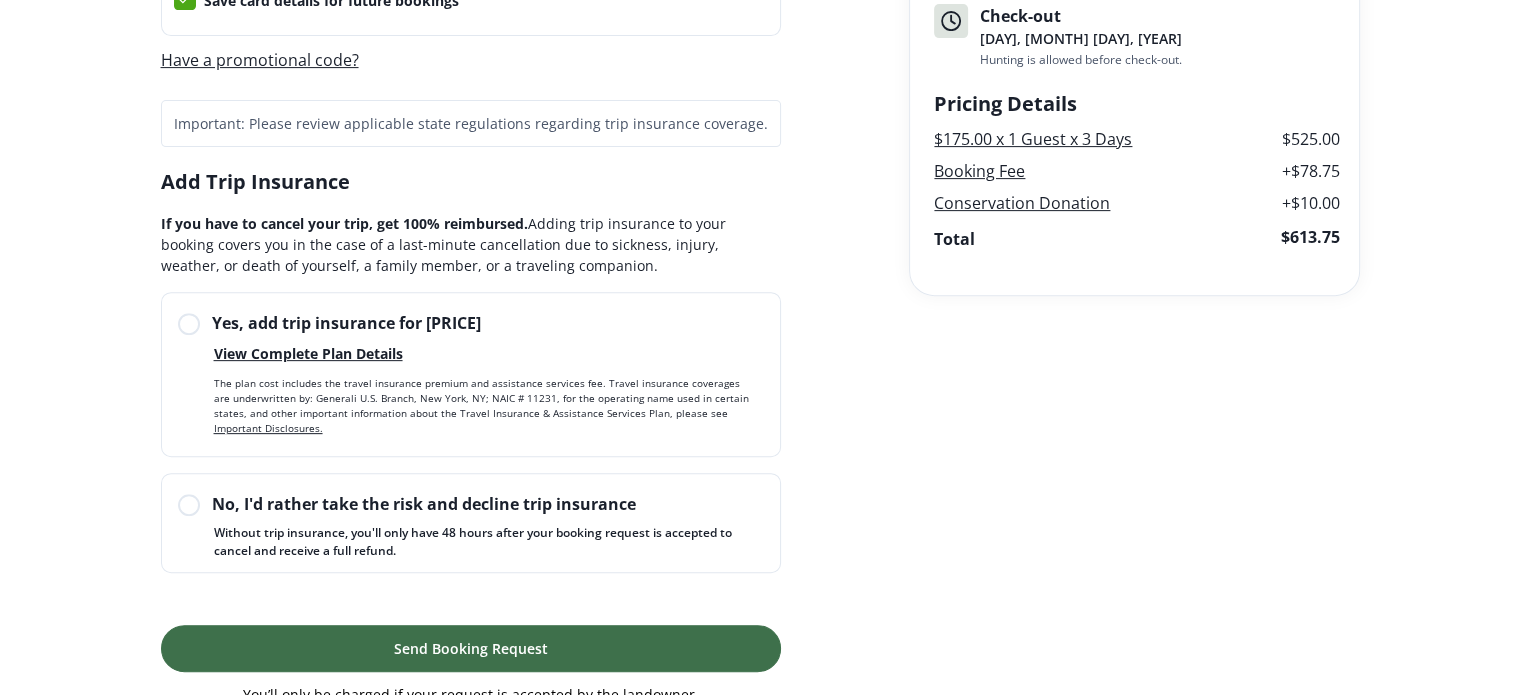 click 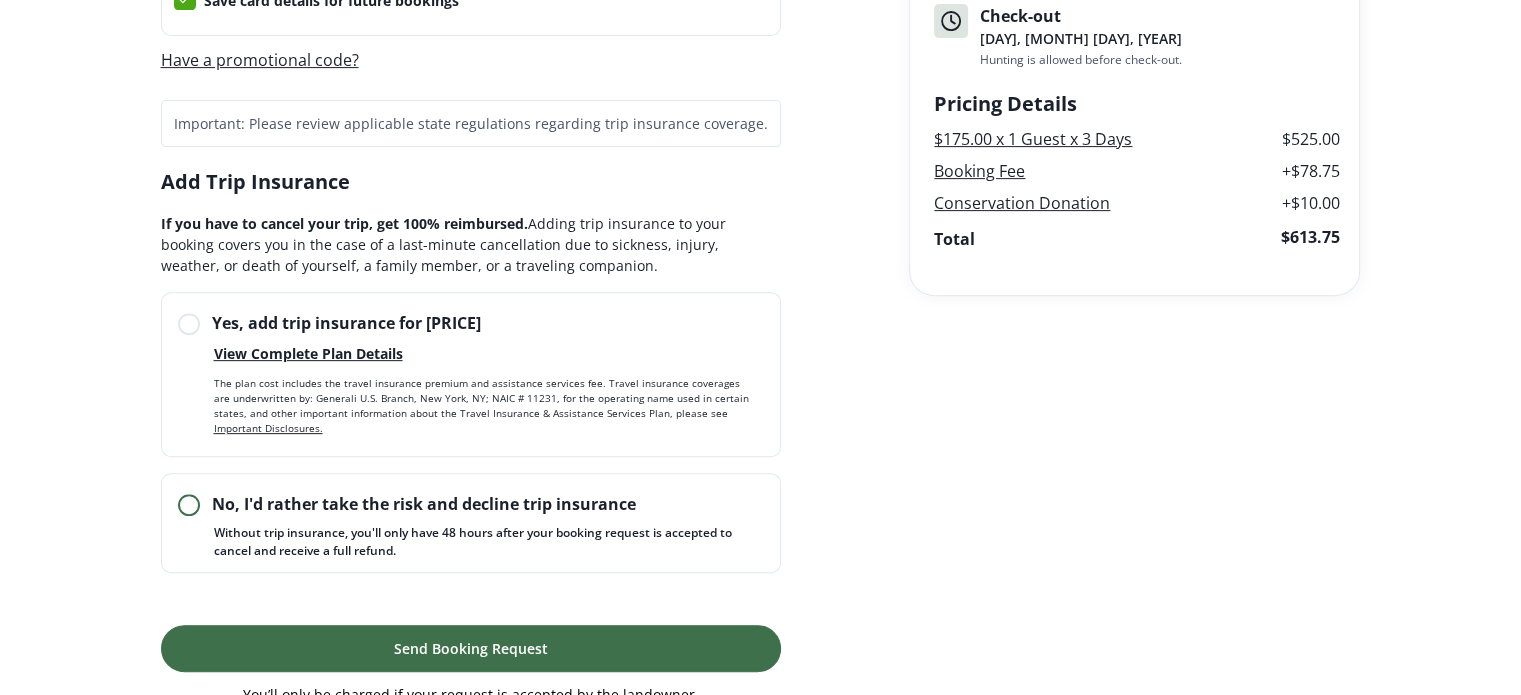 click on "No, I'd rather take the risk and decline trip insurance" at bounding box center (178, 515) 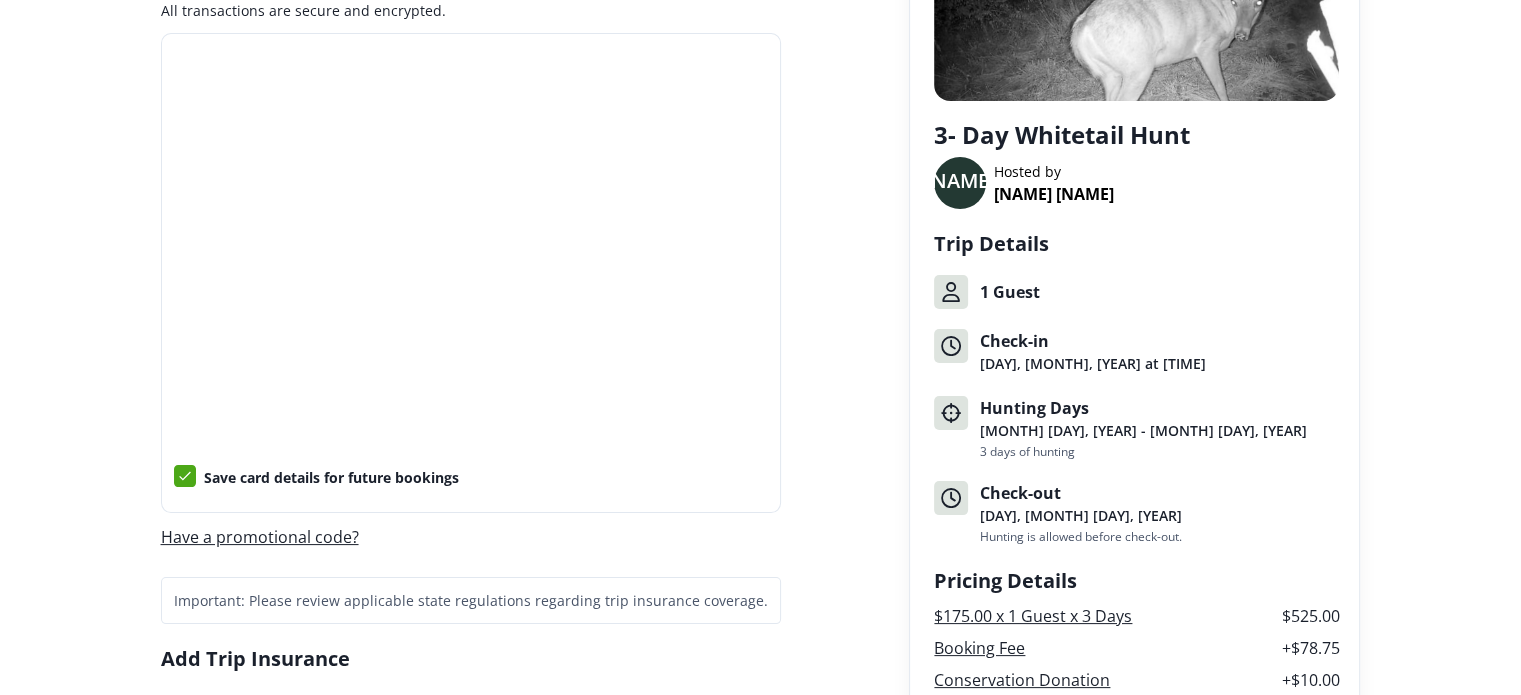 scroll, scrollTop: 0, scrollLeft: 0, axis: both 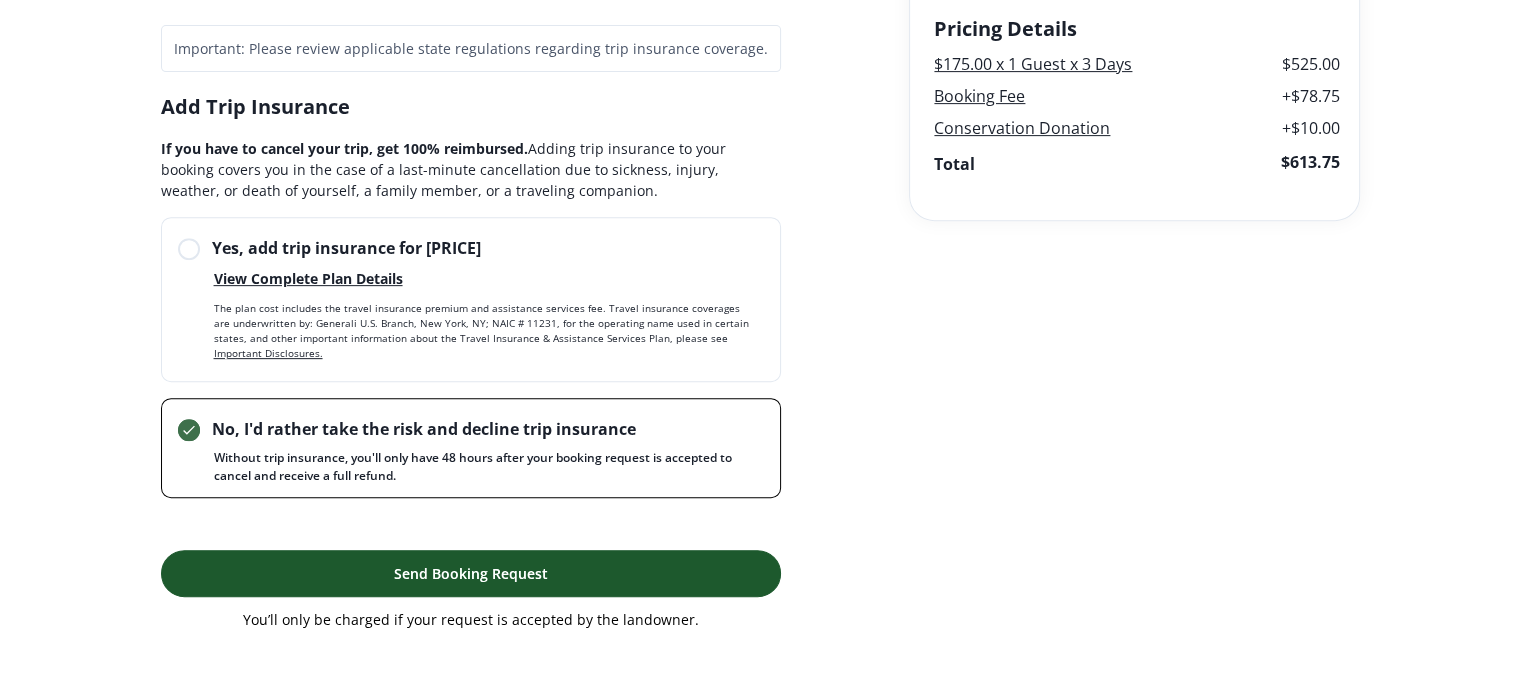 click on "Send Booking Request" at bounding box center (471, 573) 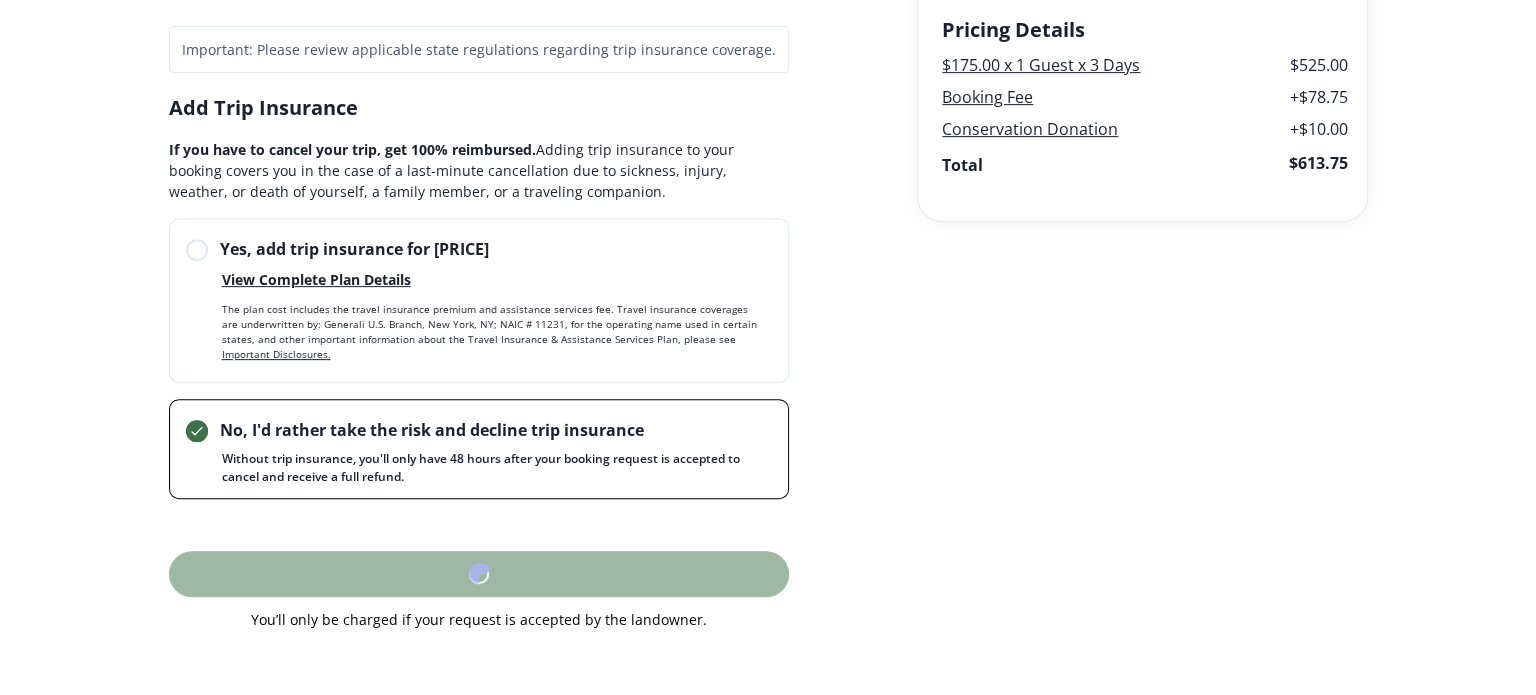 scroll, scrollTop: 0, scrollLeft: 0, axis: both 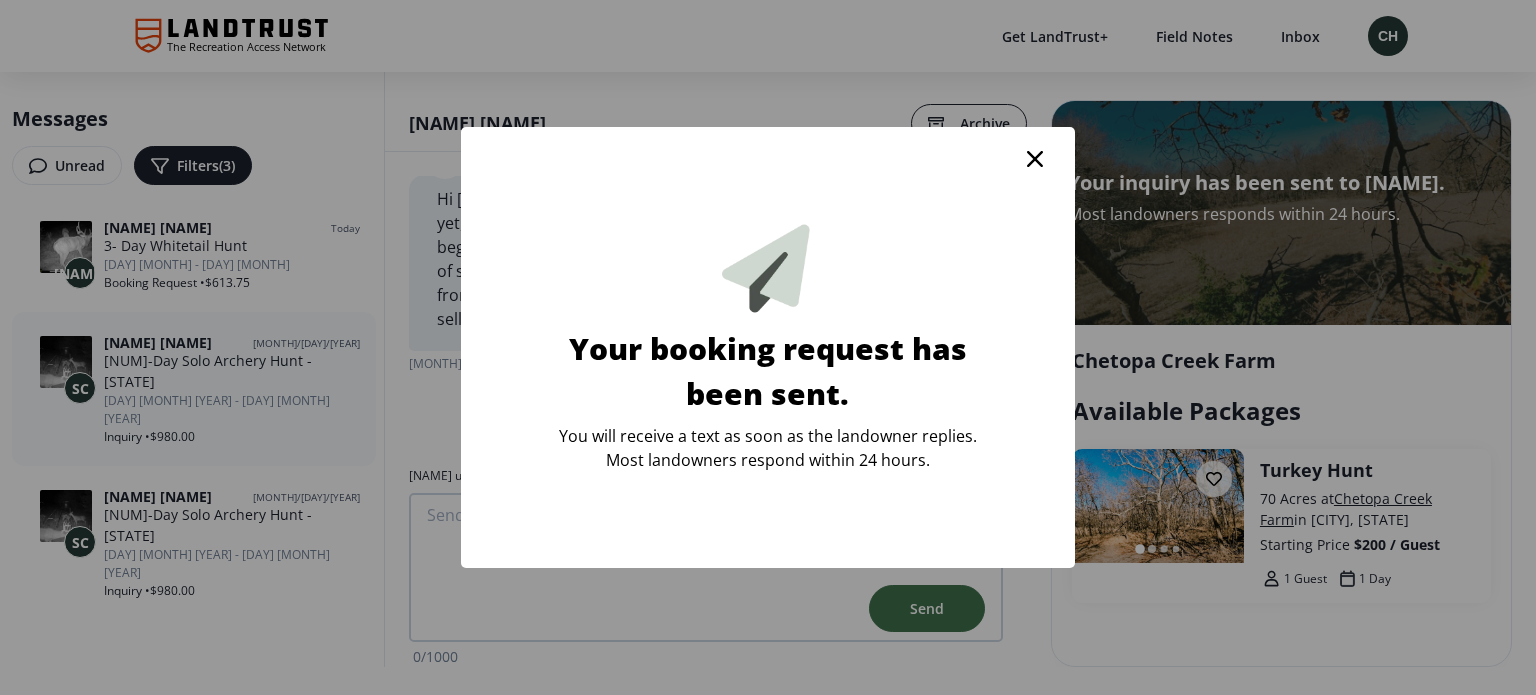 click 